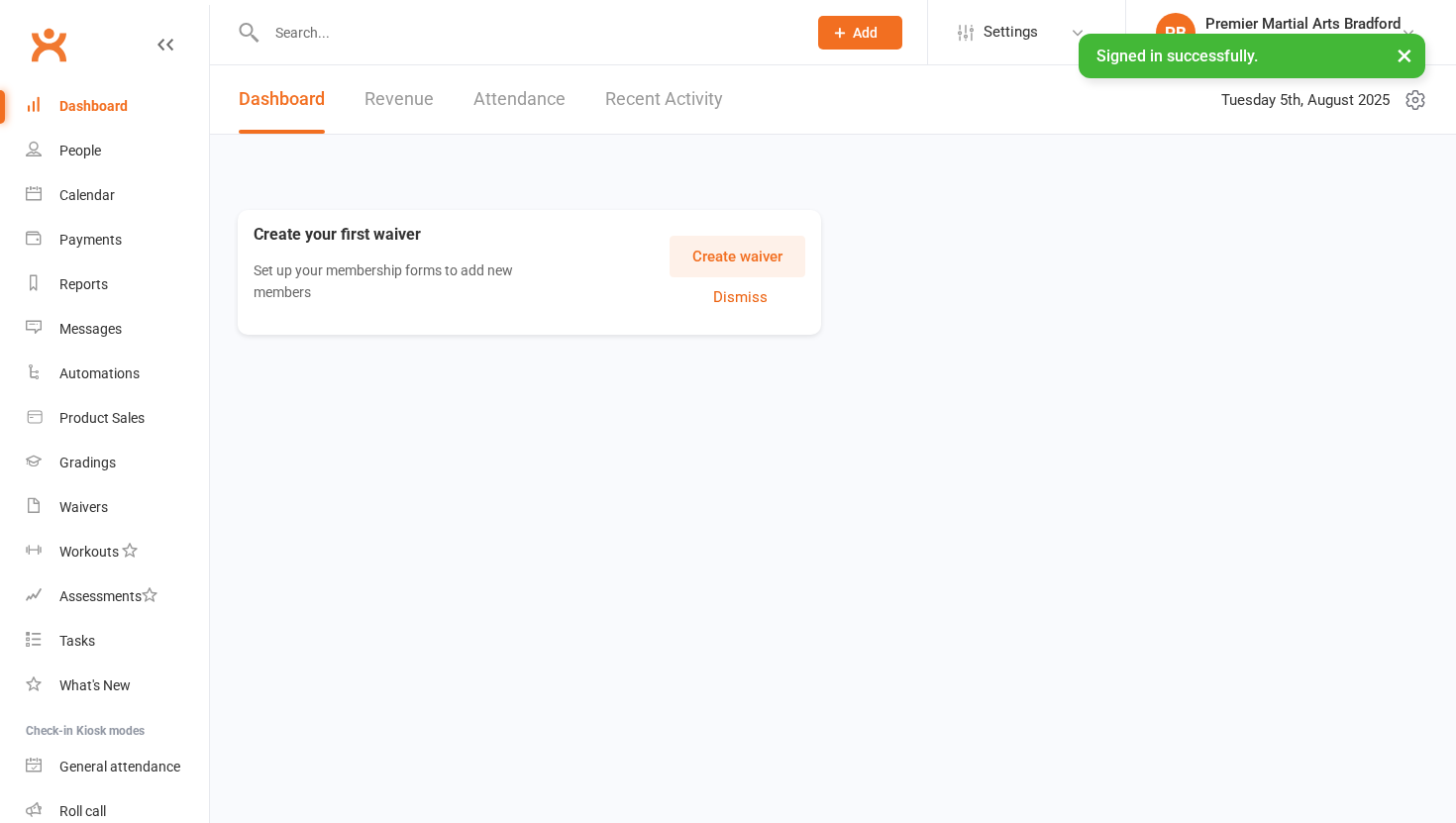 scroll, scrollTop: 0, scrollLeft: 0, axis: both 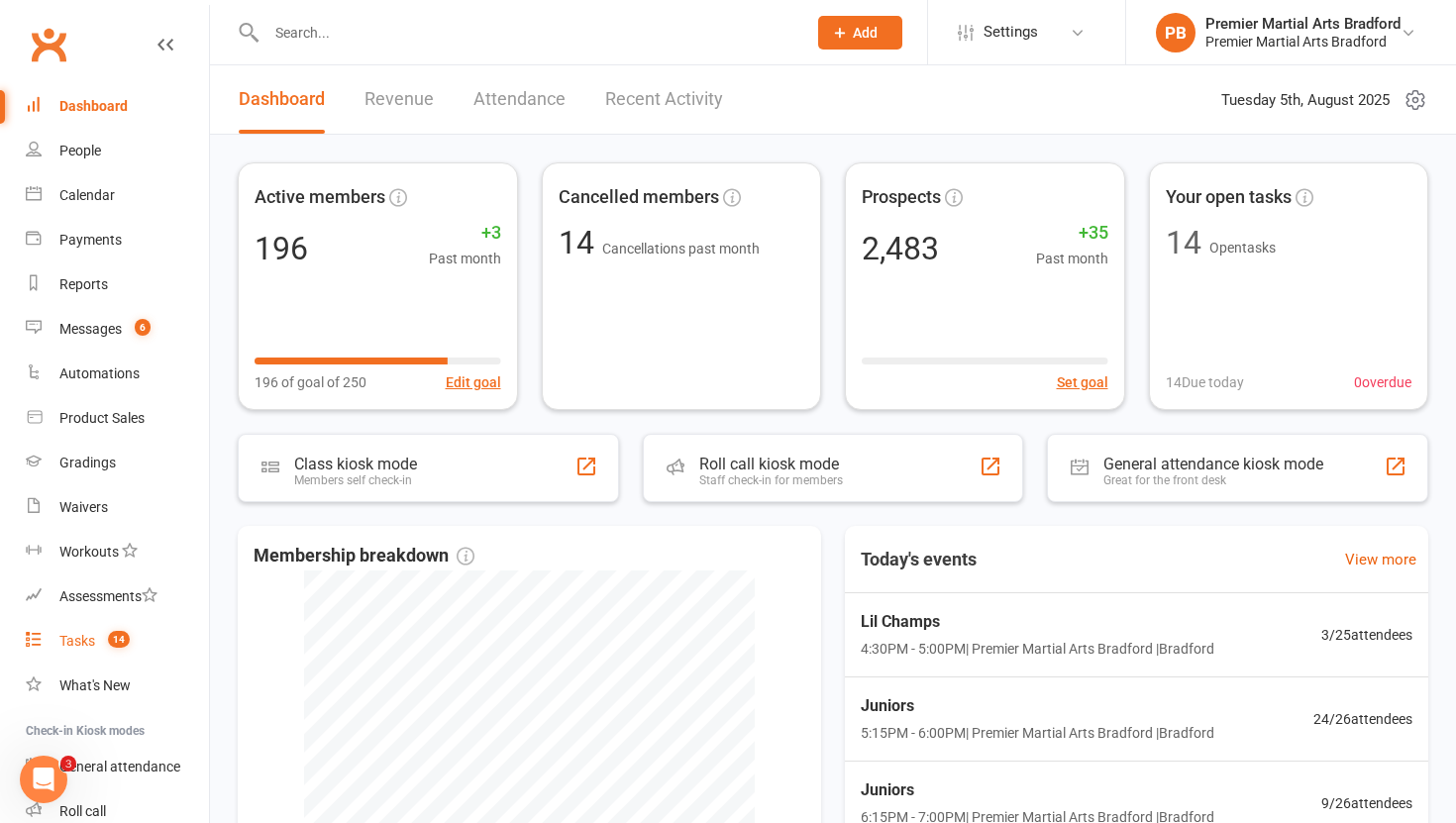 click on "Tasks" at bounding box center [77, 641] 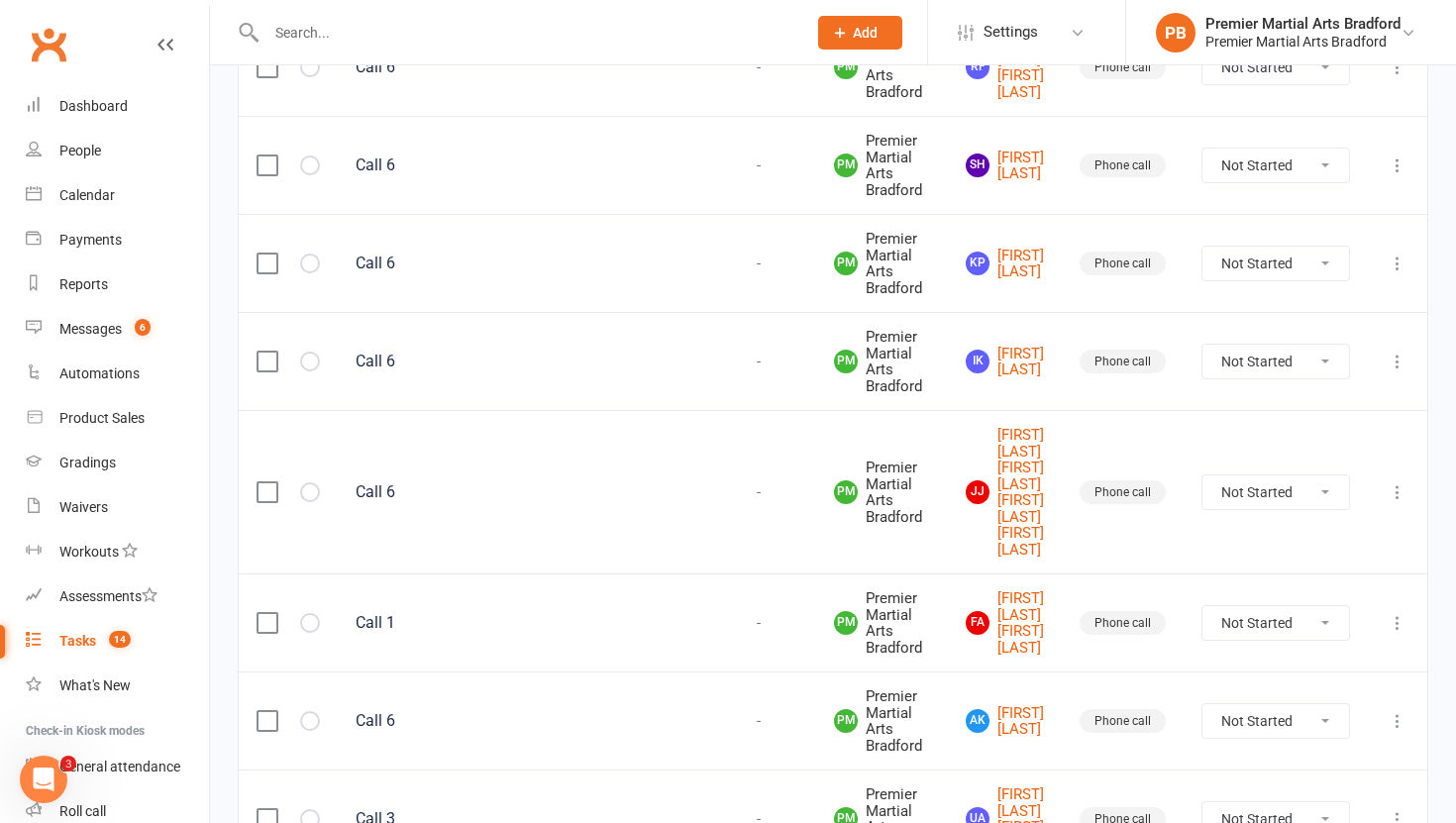 scroll, scrollTop: 0, scrollLeft: 0, axis: both 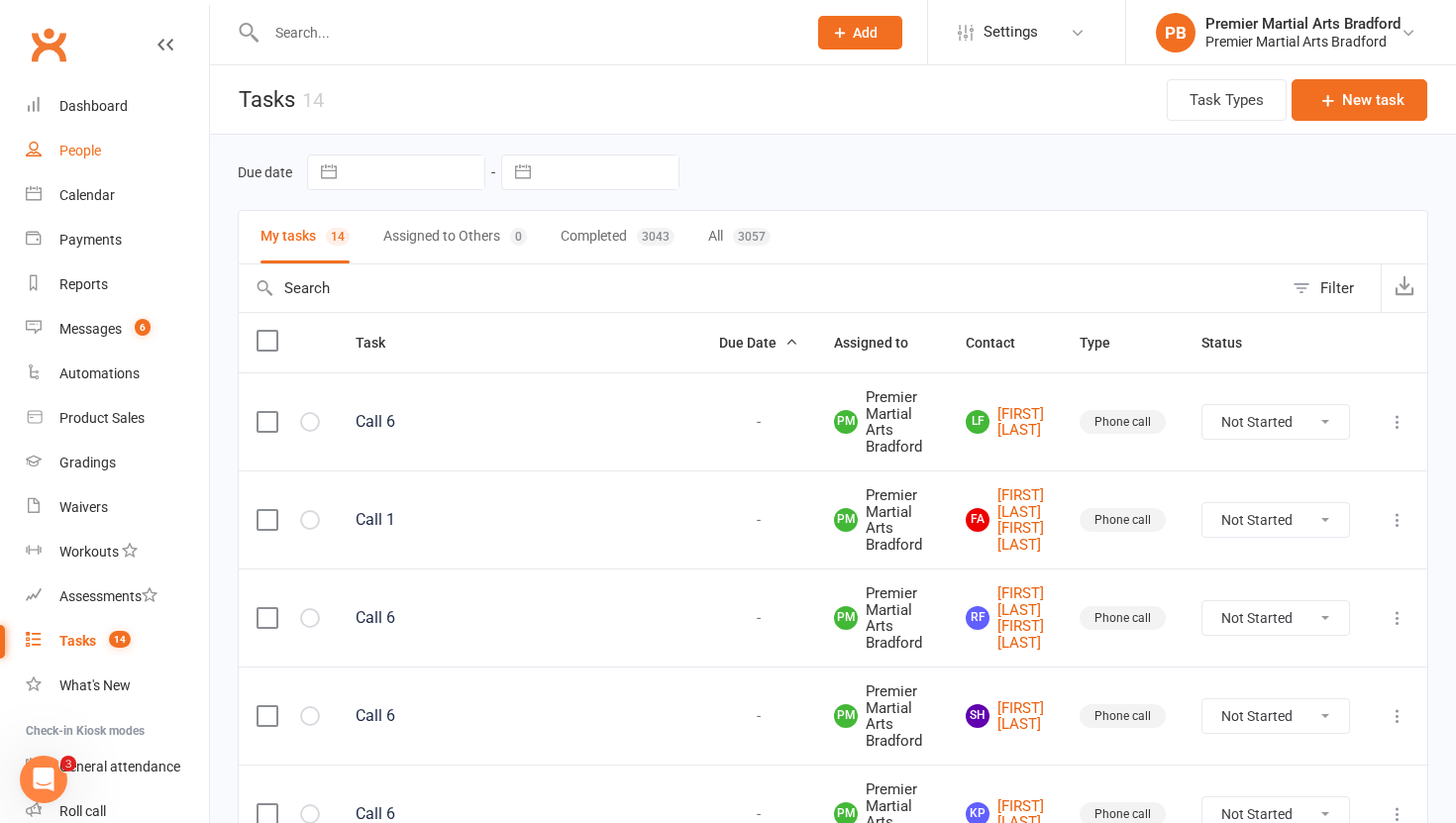 click on "People" at bounding box center (117, 151) 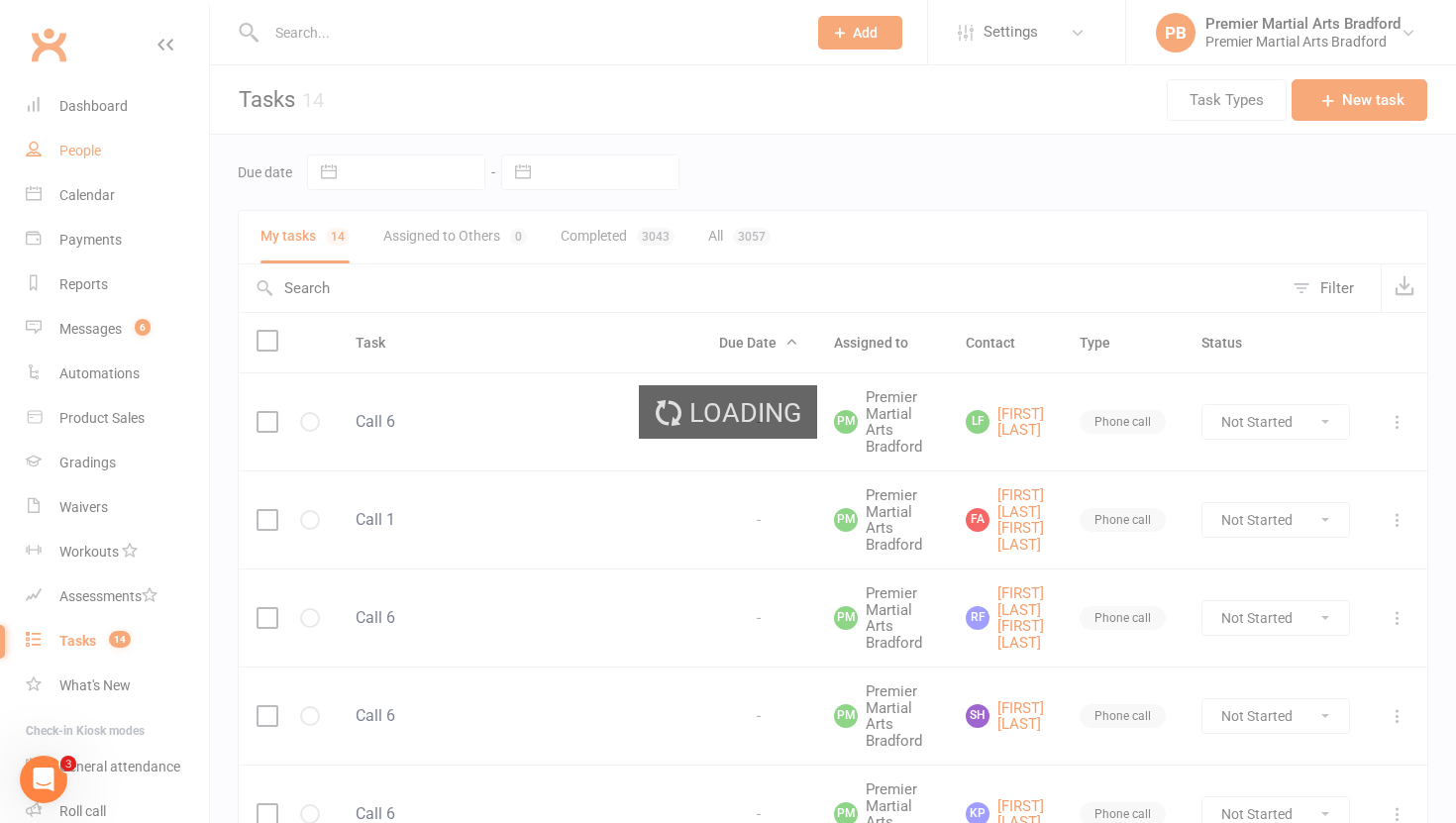 select on "100" 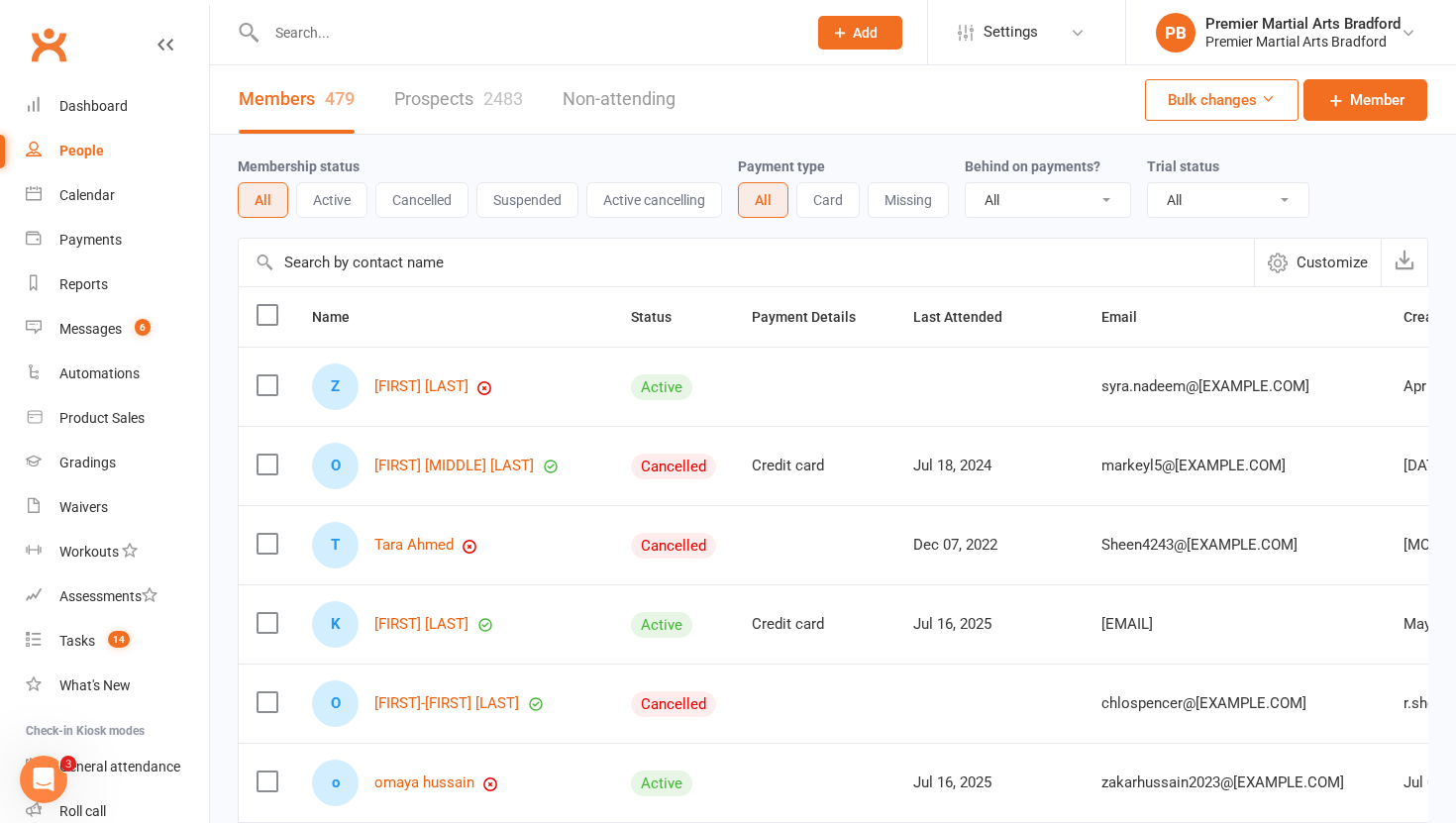 click on "Prospects 2483" at bounding box center (459, 99) 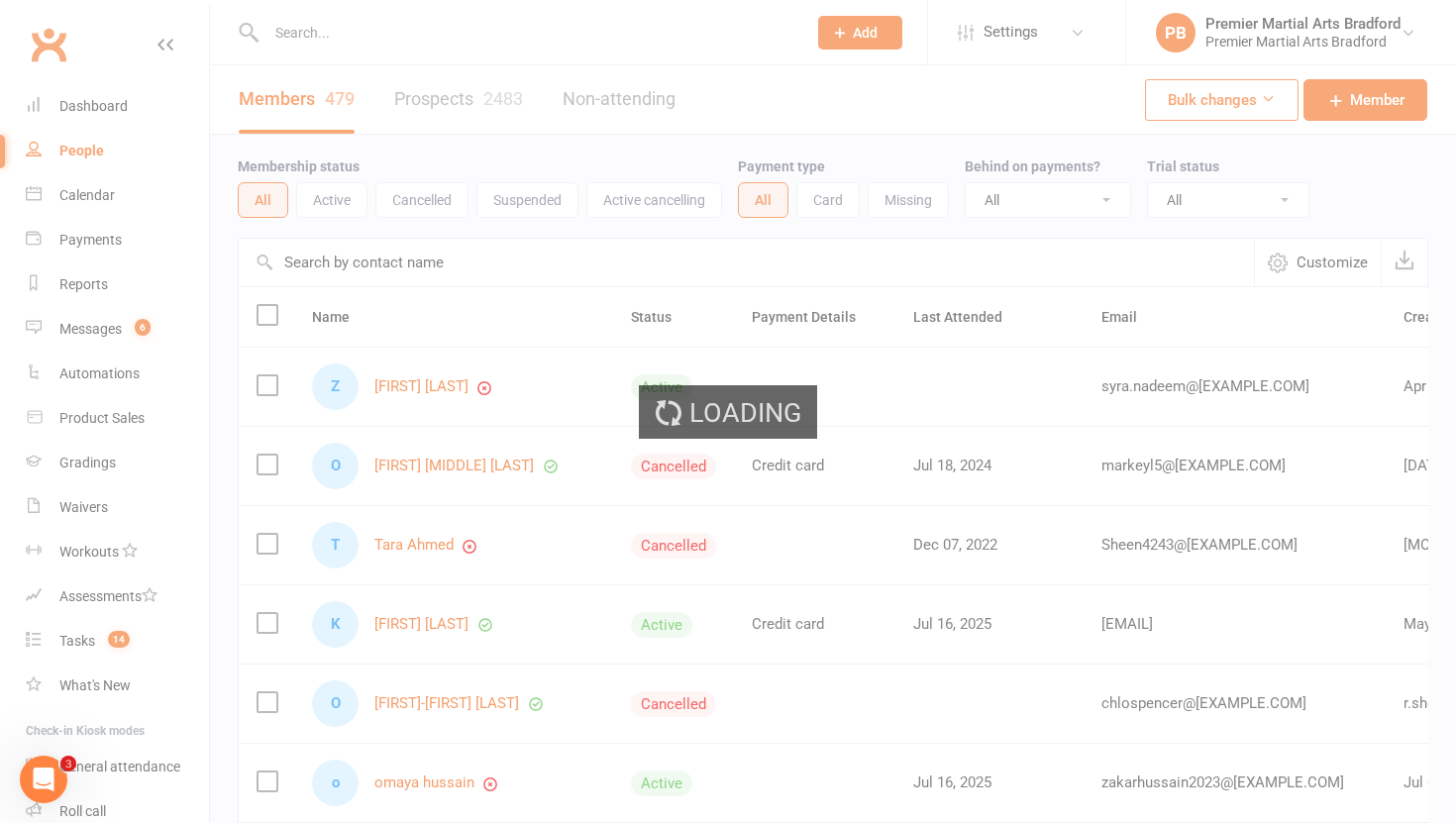 select on "100" 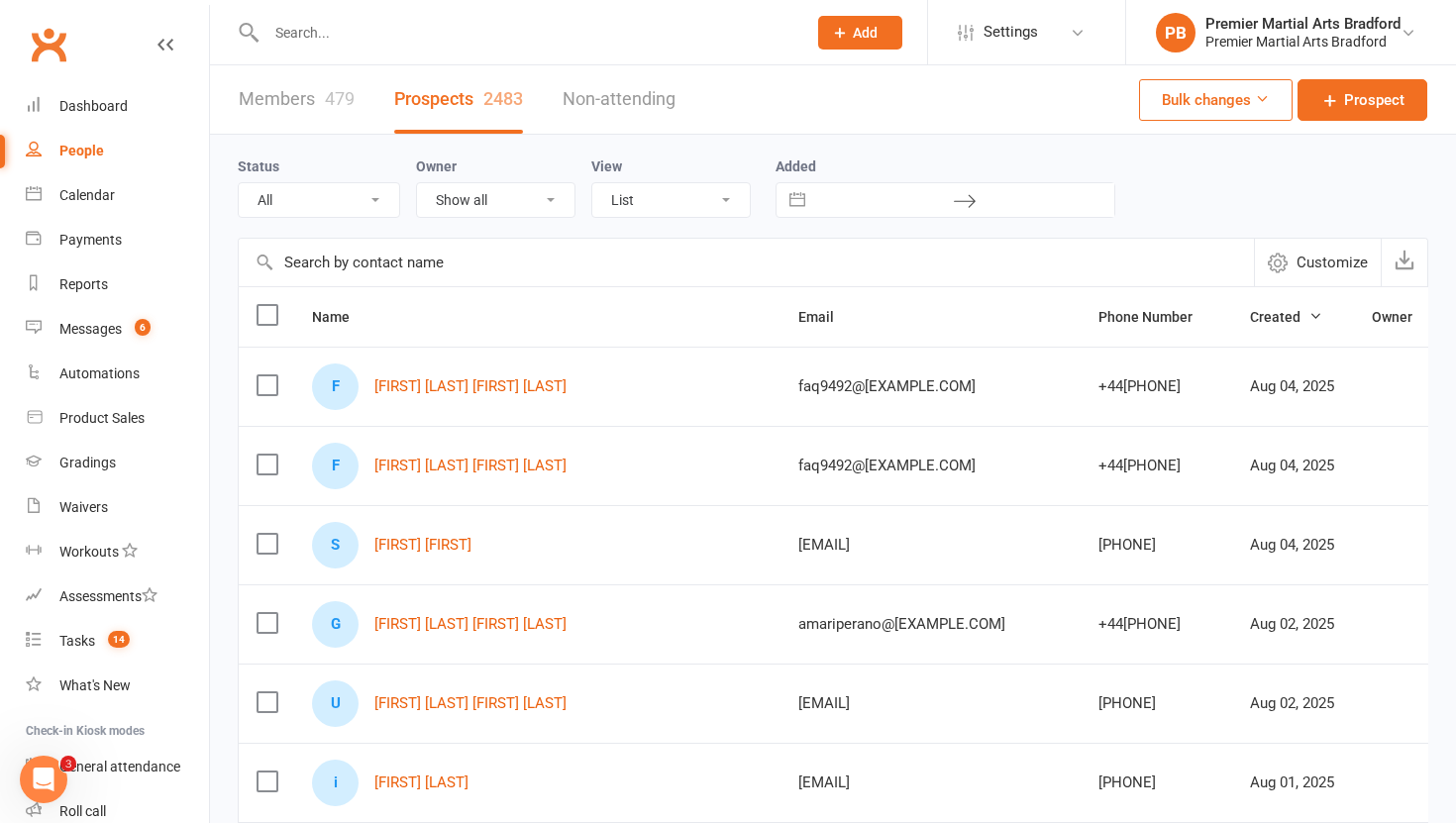 scroll, scrollTop: 91, scrollLeft: 0, axis: vertical 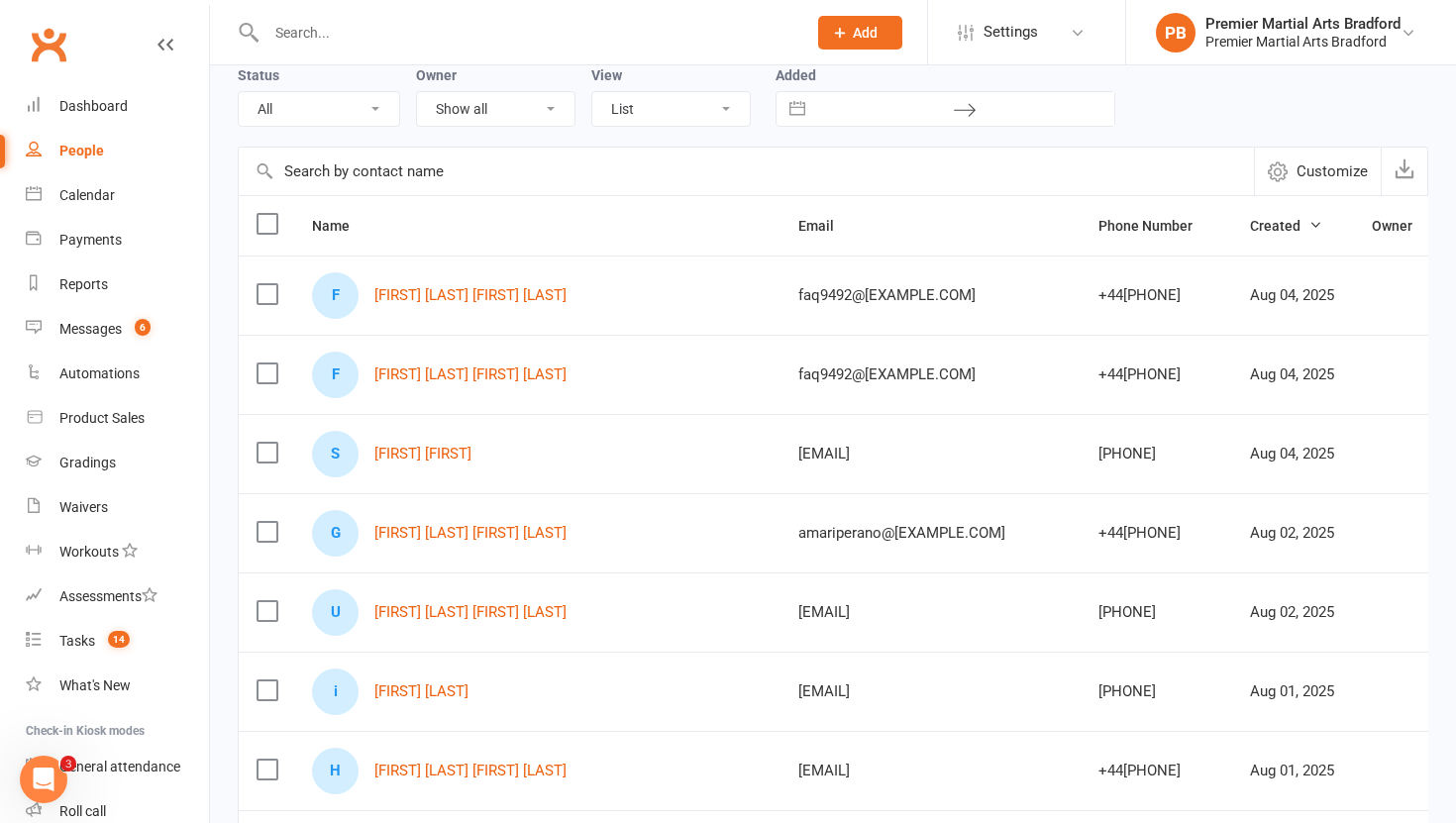 click at bounding box center [266, 294] 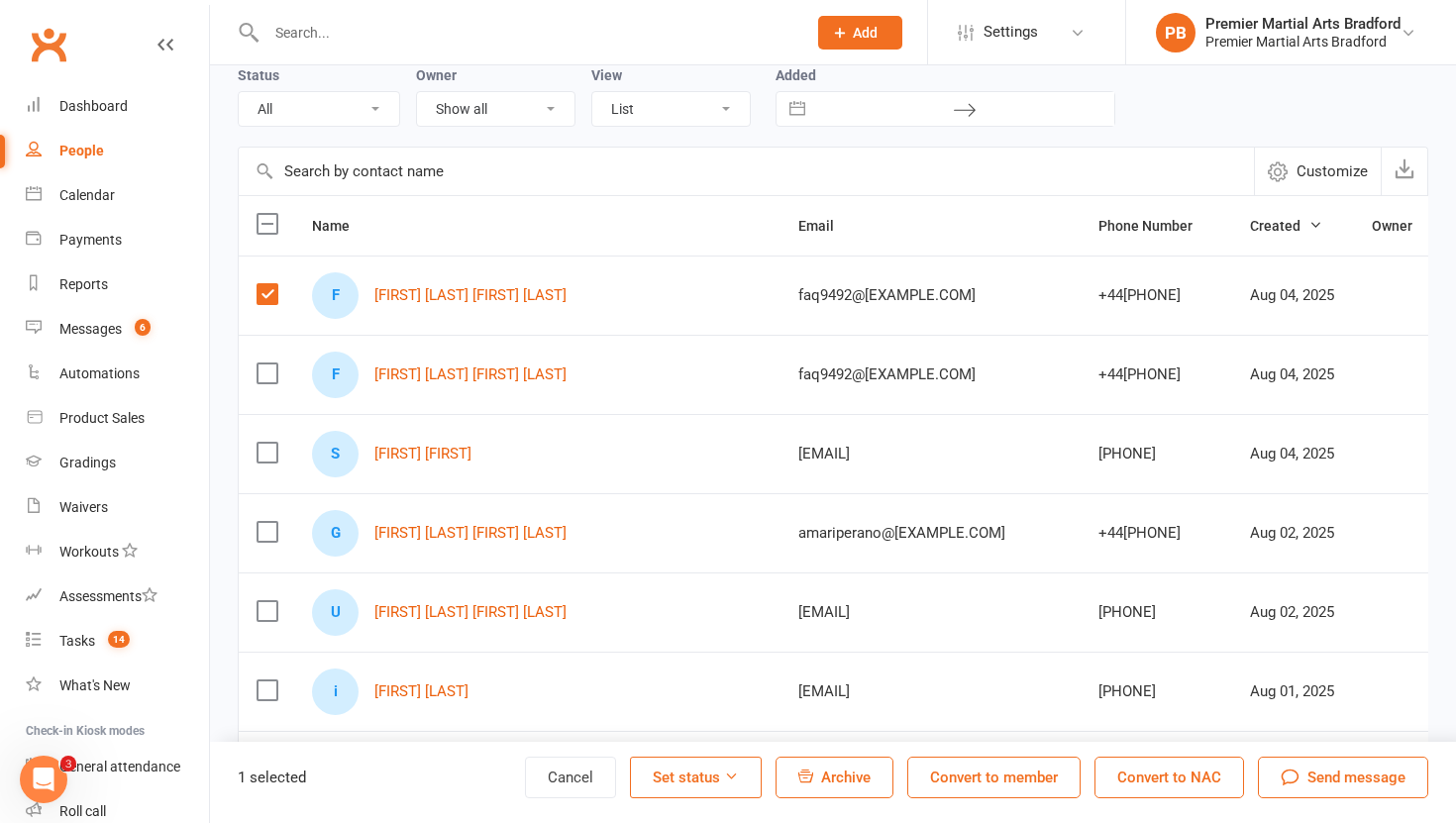 click on "Archive" at bounding box center [846, 777] 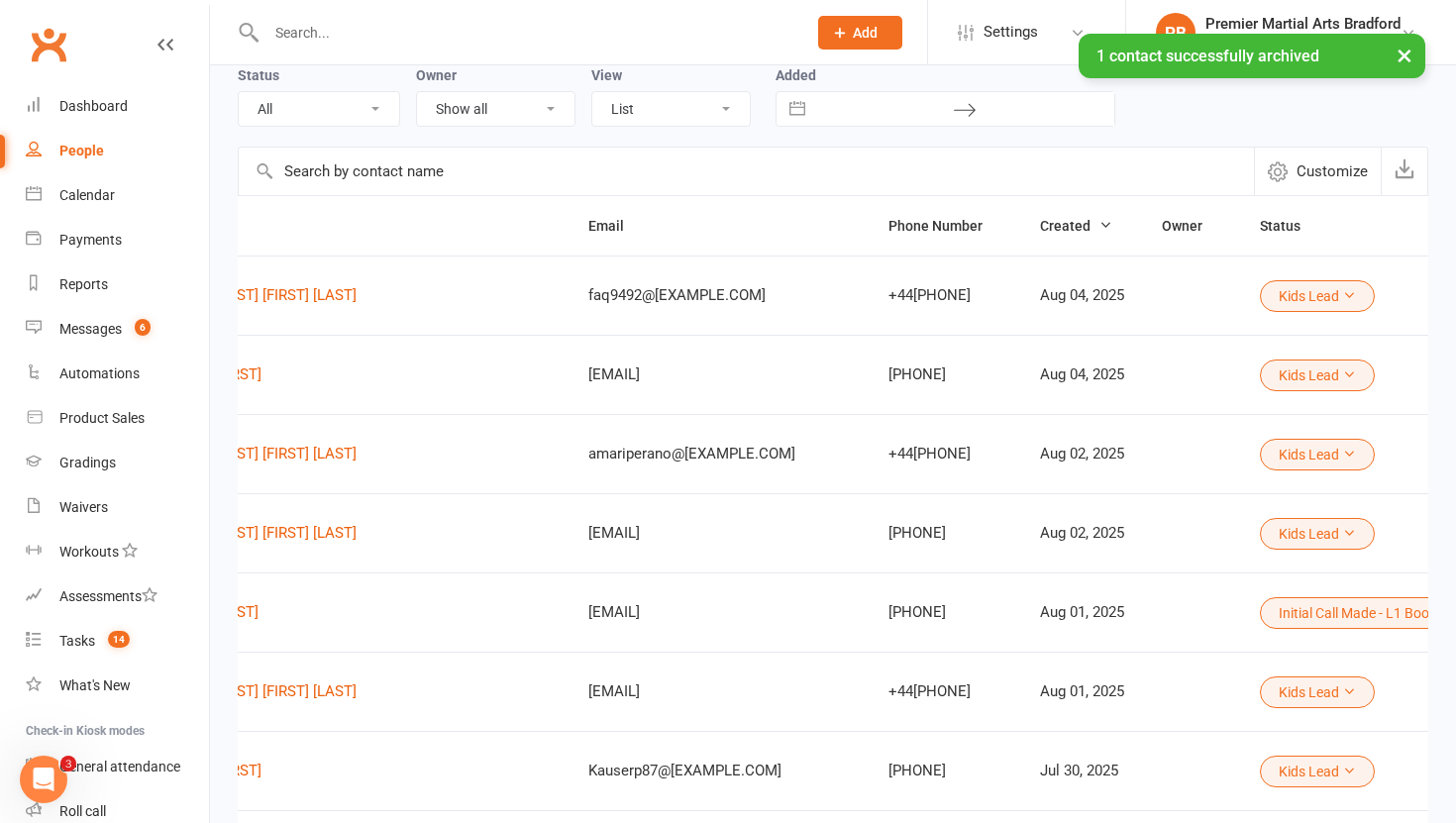 scroll, scrollTop: 0, scrollLeft: 0, axis: both 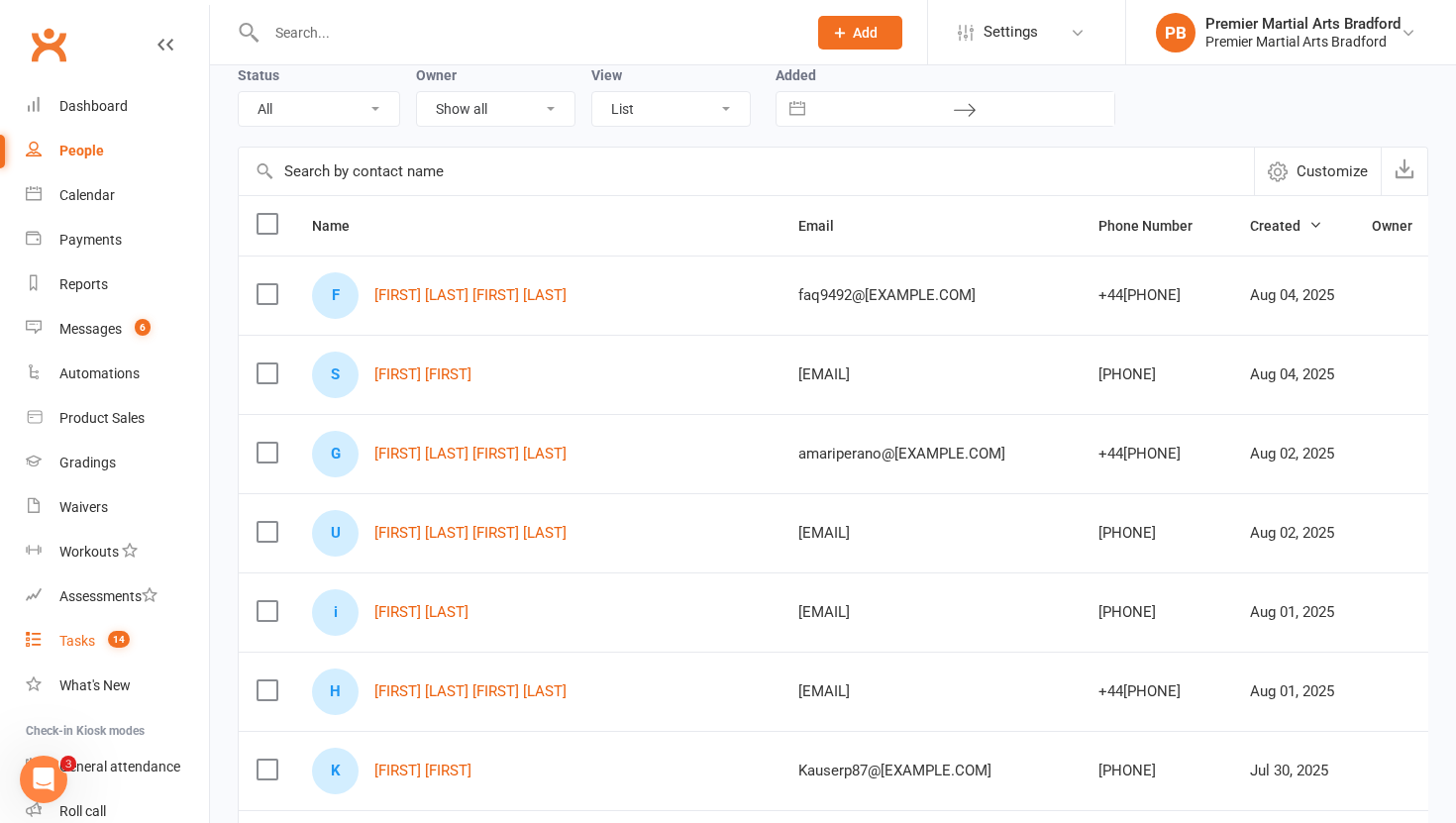 click on "Tasks" at bounding box center (77, 641) 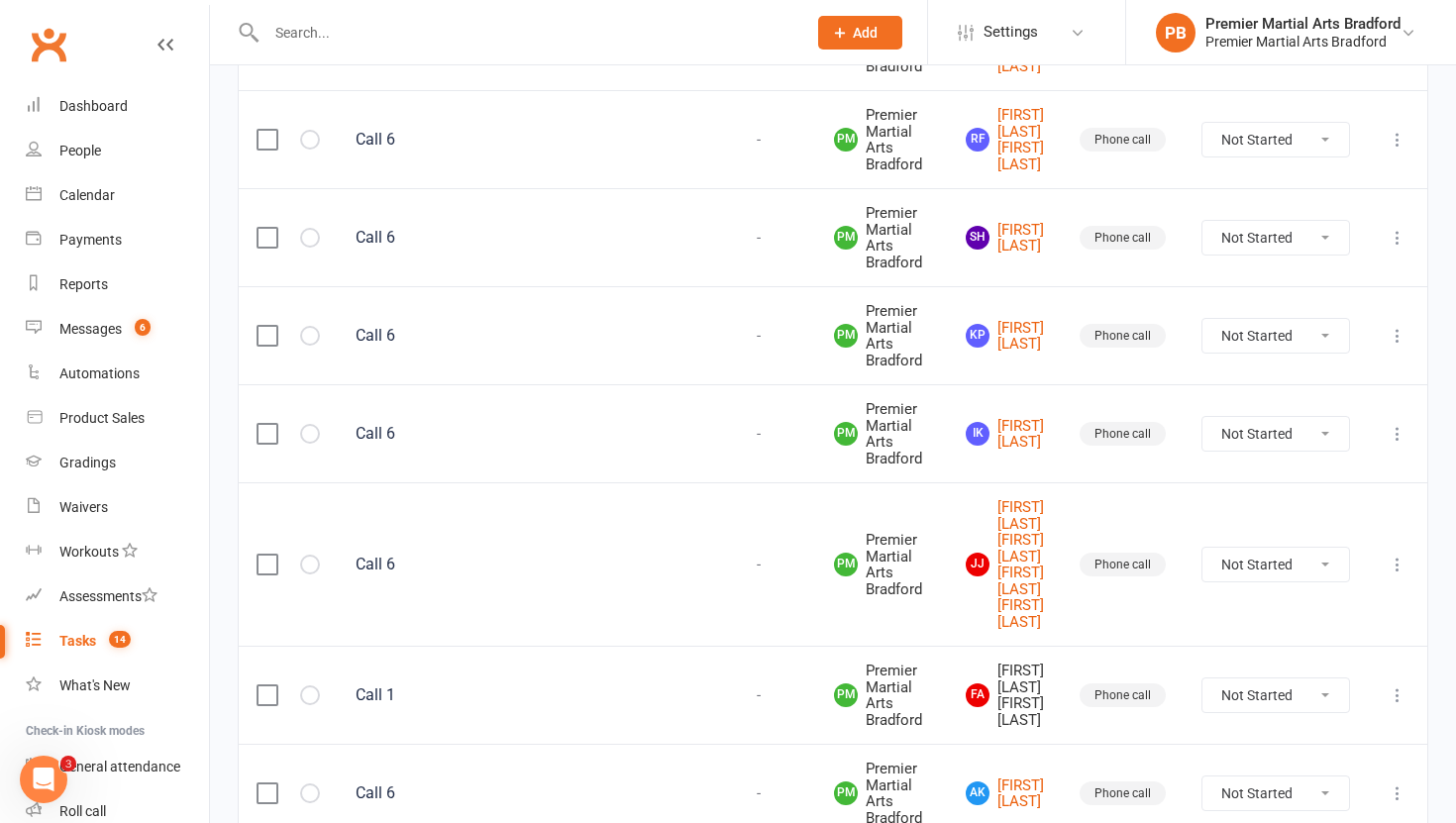 scroll, scrollTop: 1007, scrollLeft: 0, axis: vertical 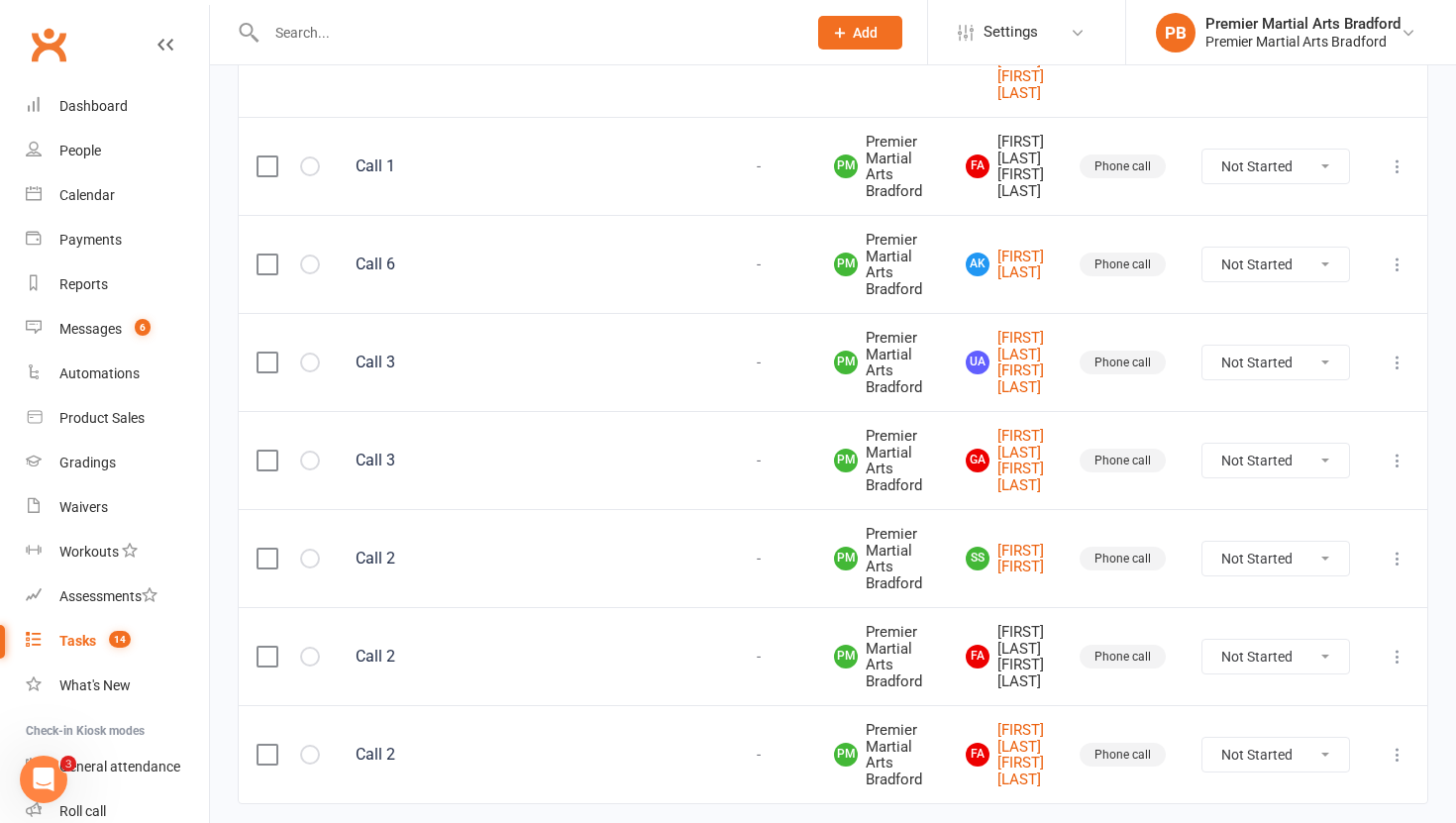 click at bounding box center [266, 657] 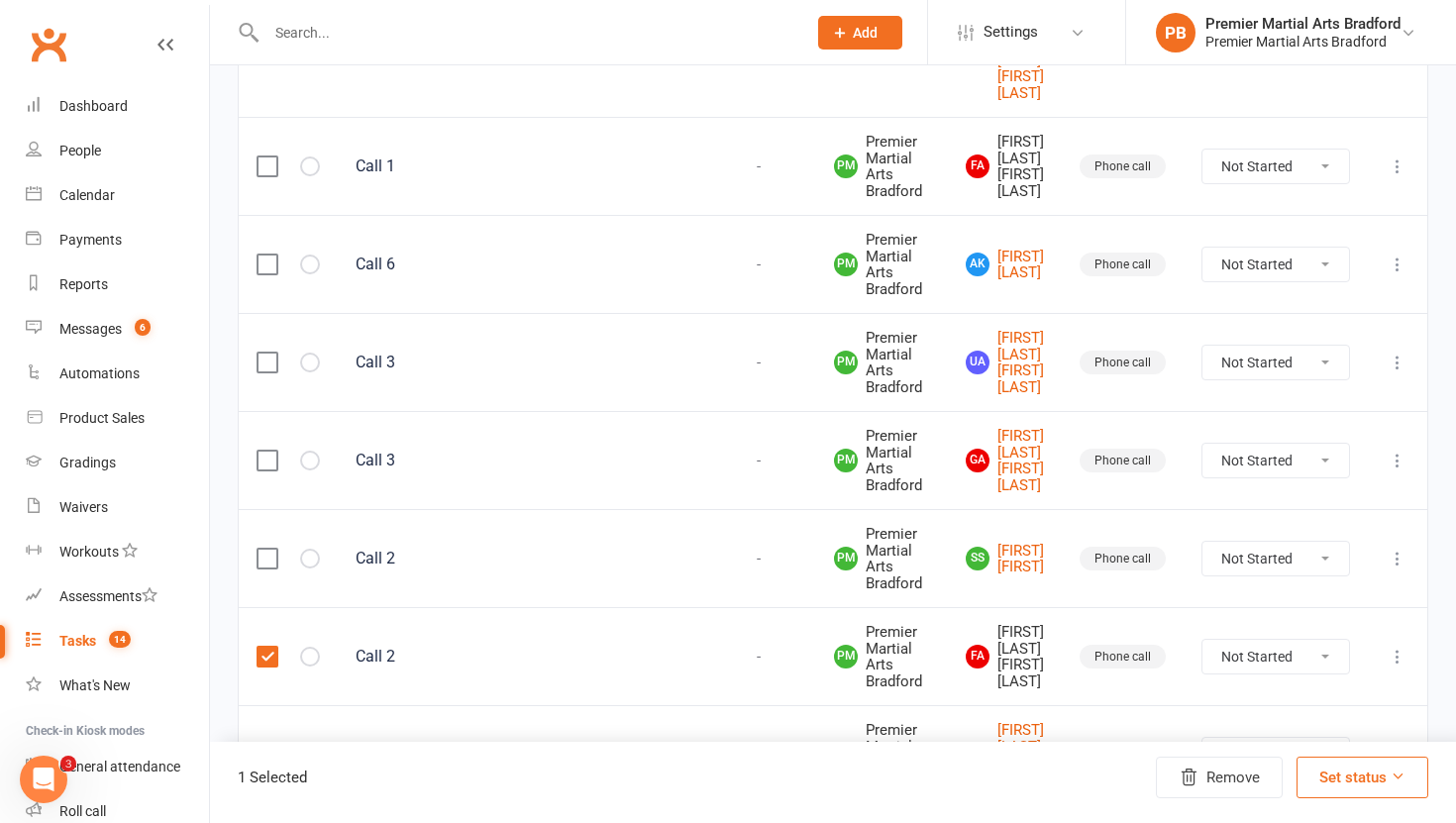 click at bounding box center [266, 166] 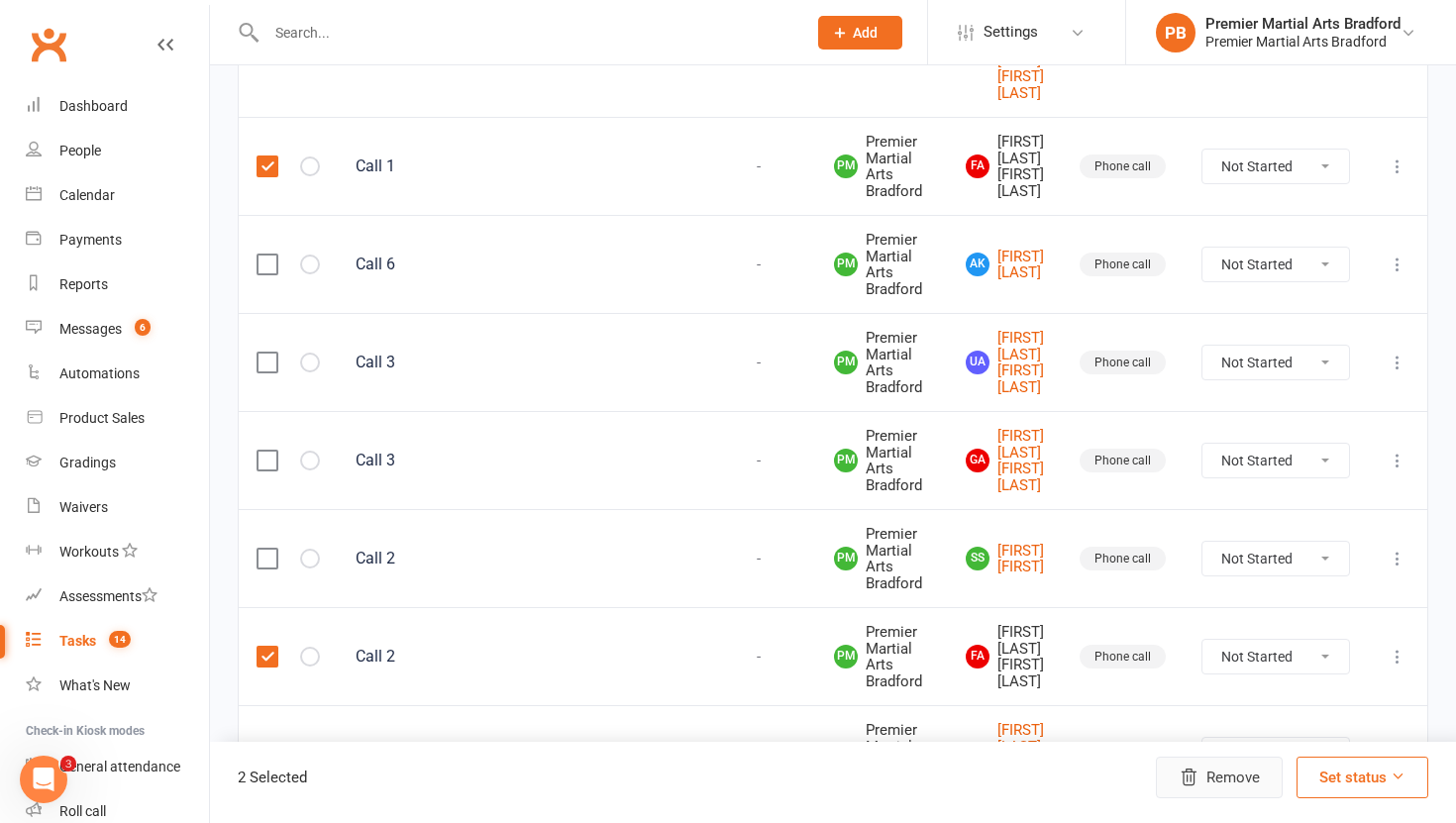 click on "Remove" at bounding box center [1219, 777] 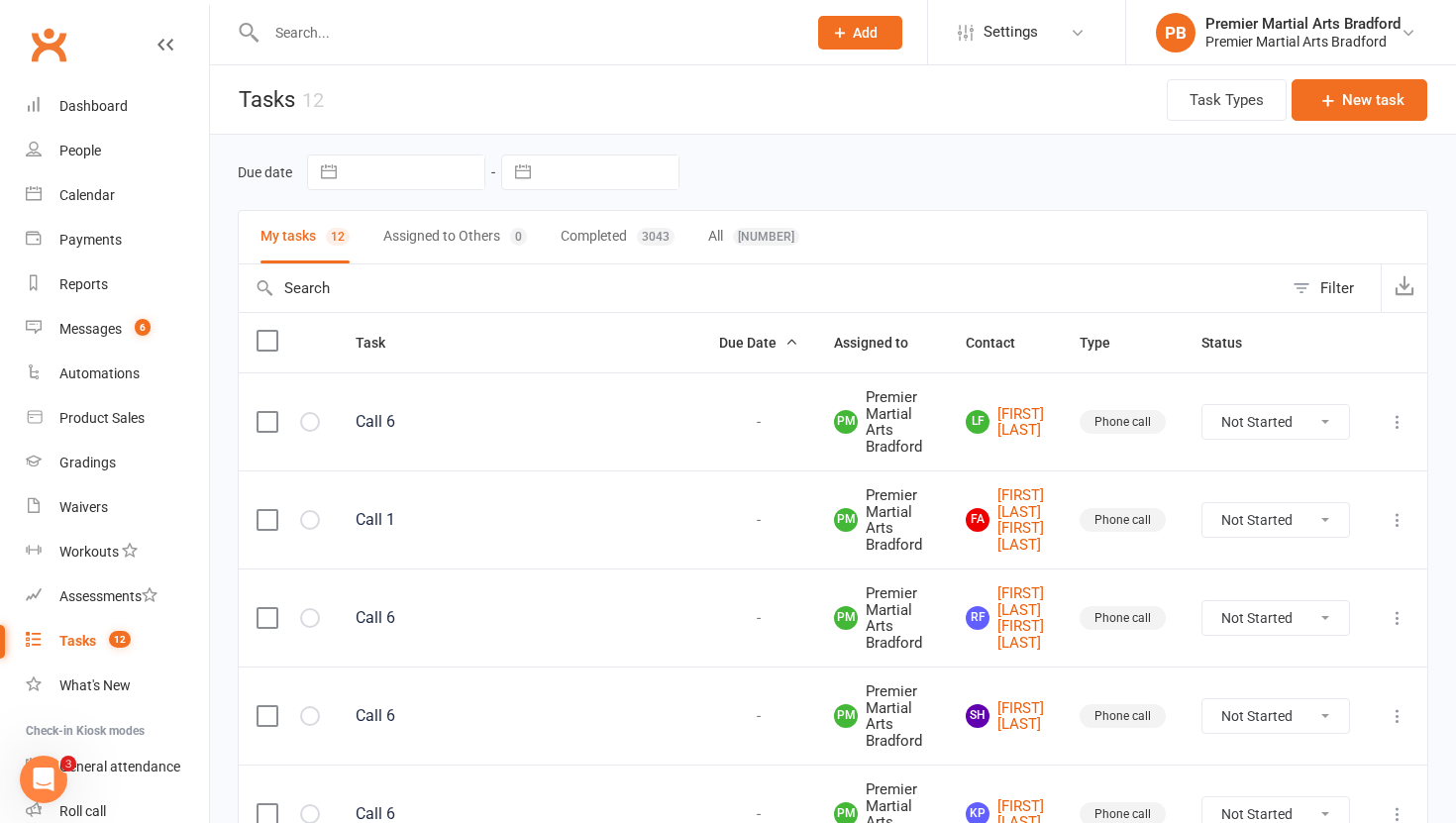 scroll, scrollTop: 811, scrollLeft: 0, axis: vertical 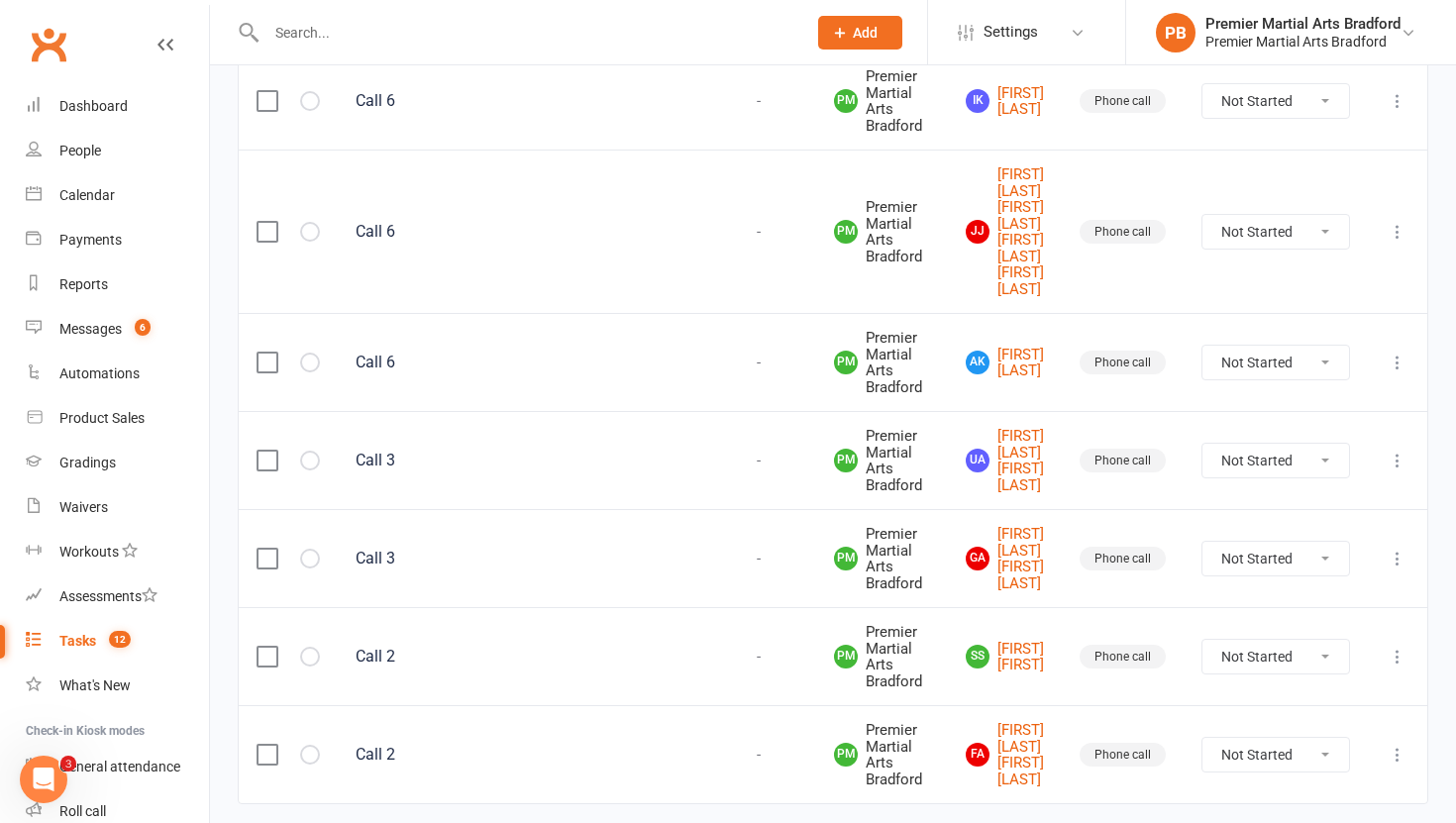 click at bounding box center [526, 33] 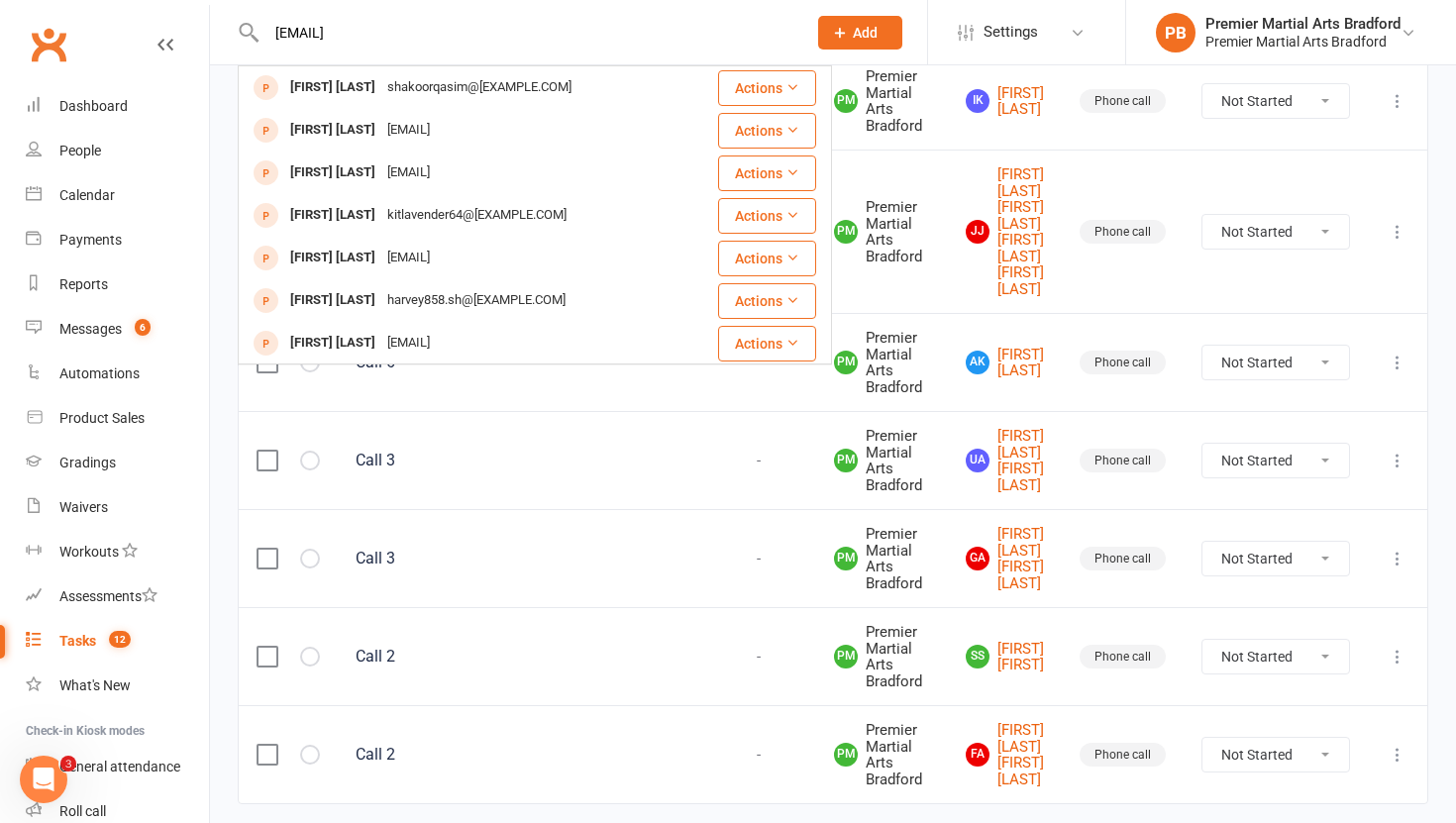 type on "r" 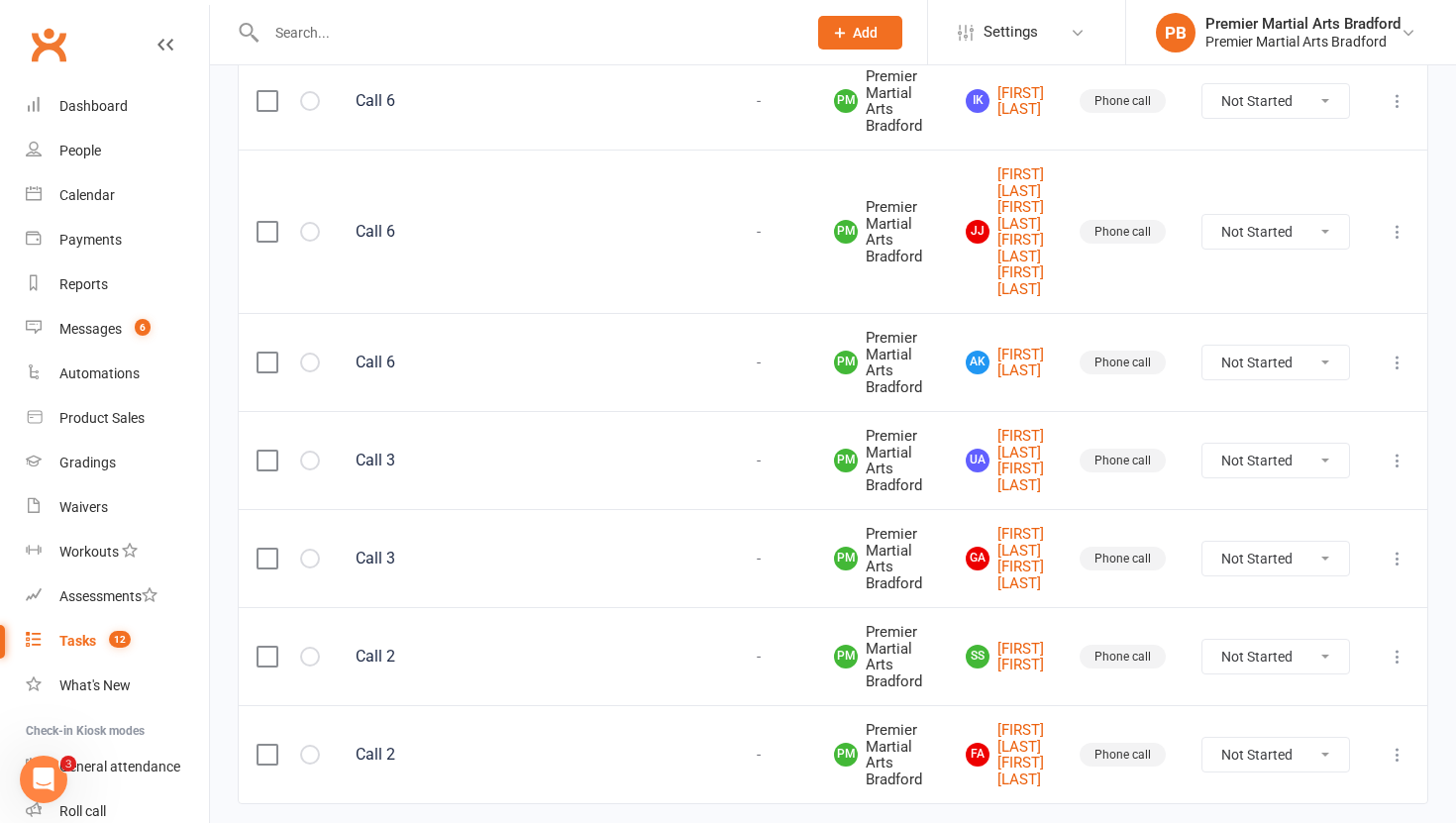paste on "[EMAIL]" 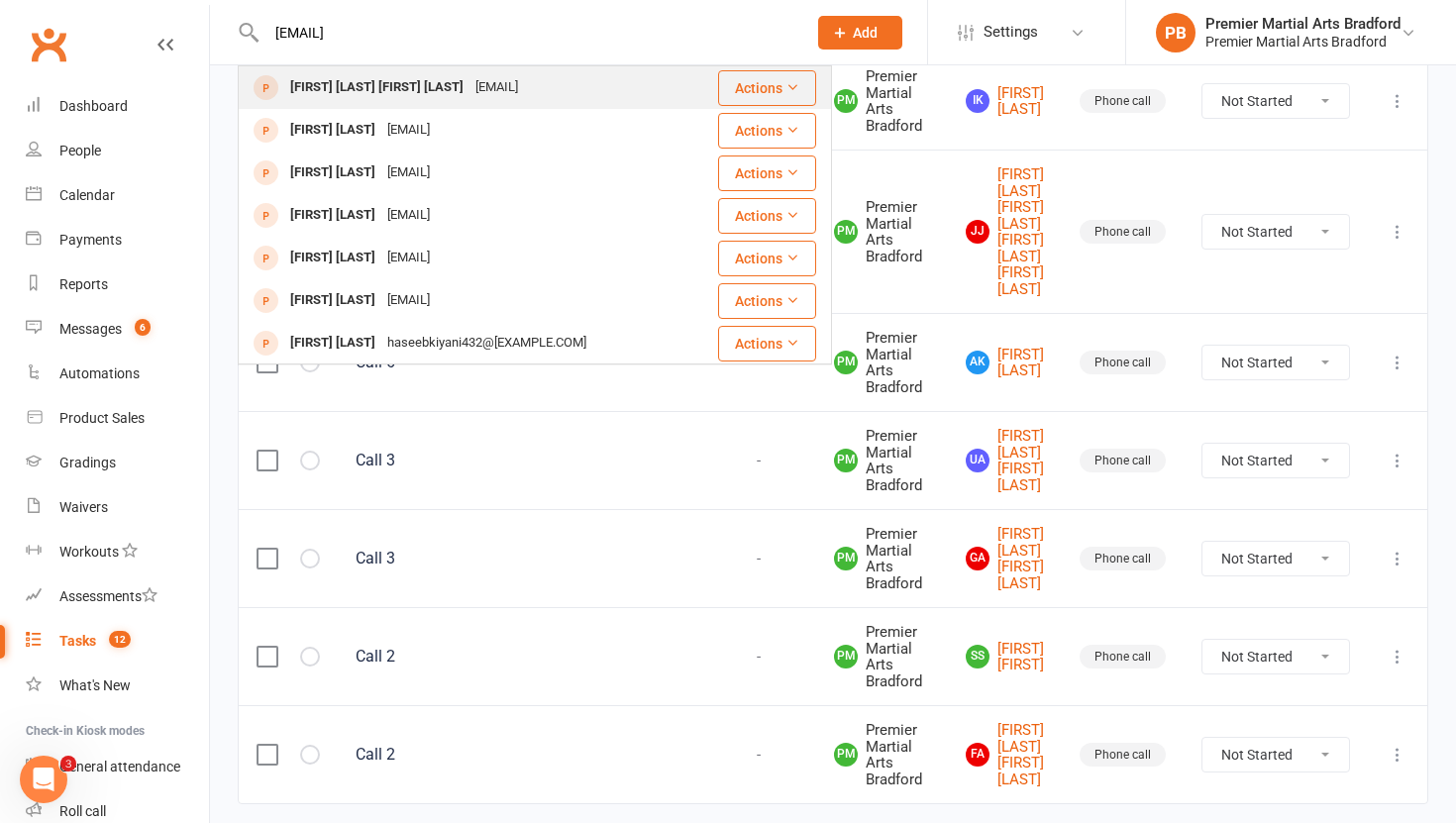 type on "[EMAIL]" 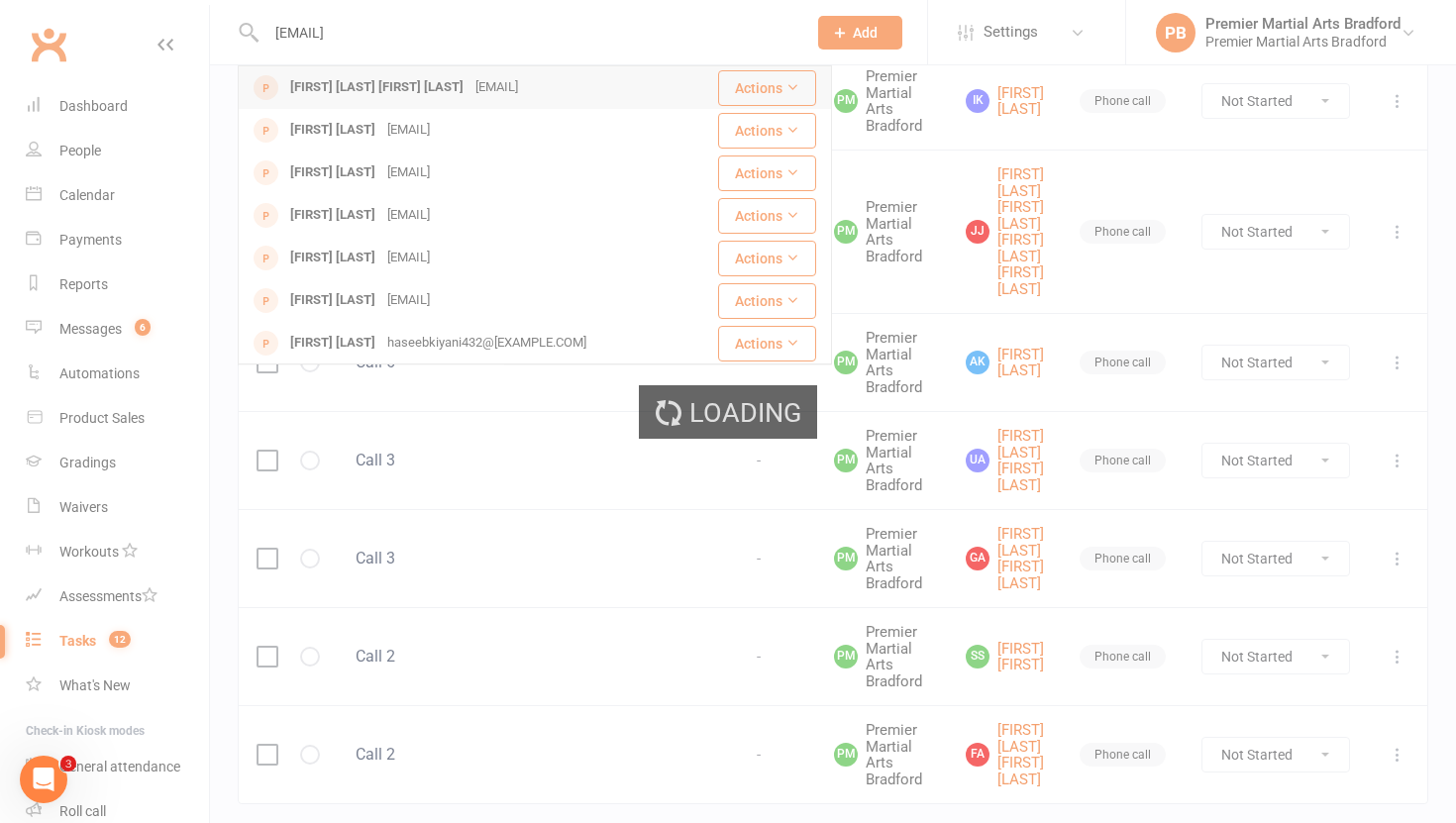 type 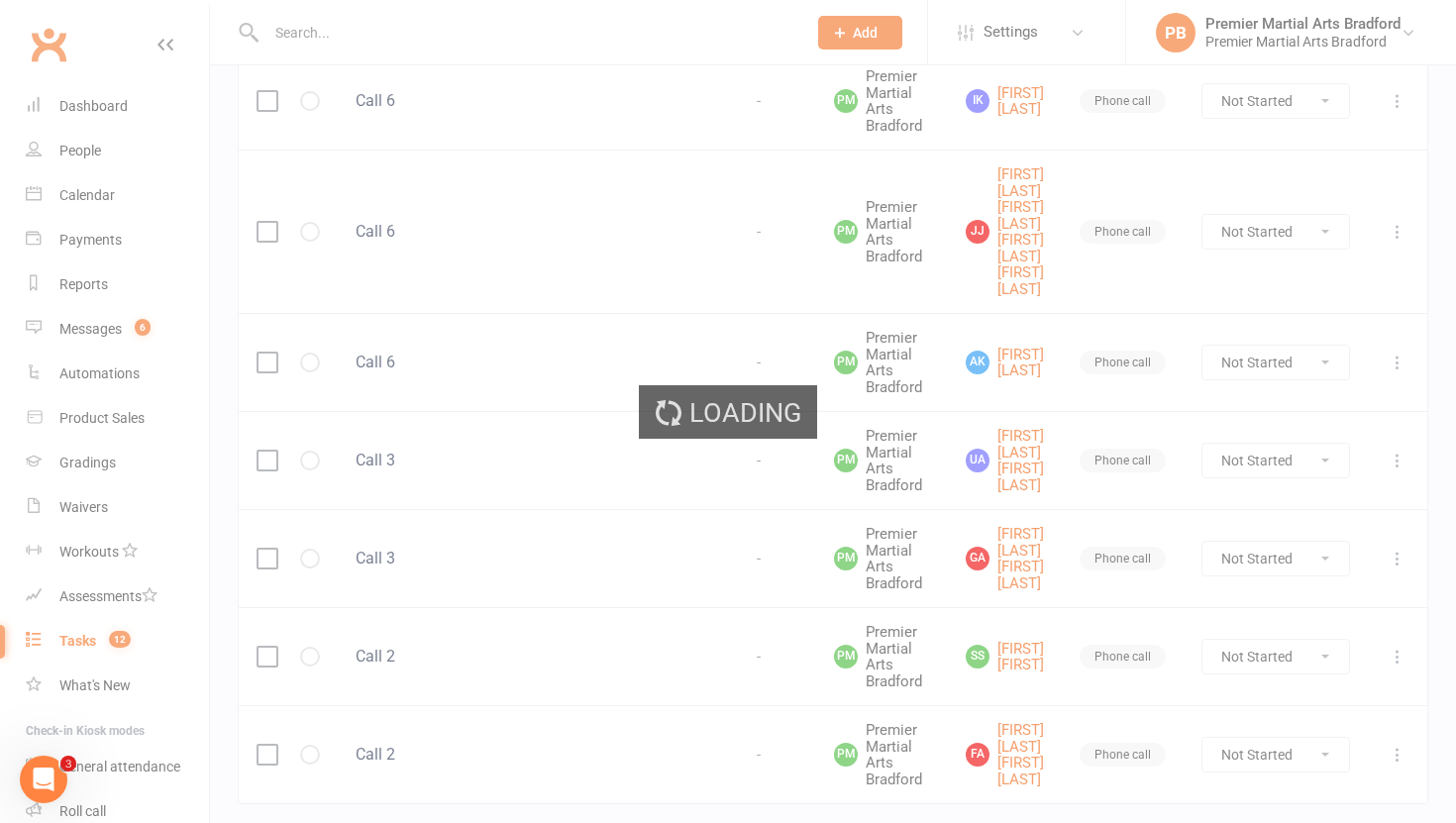 scroll, scrollTop: 0, scrollLeft: 0, axis: both 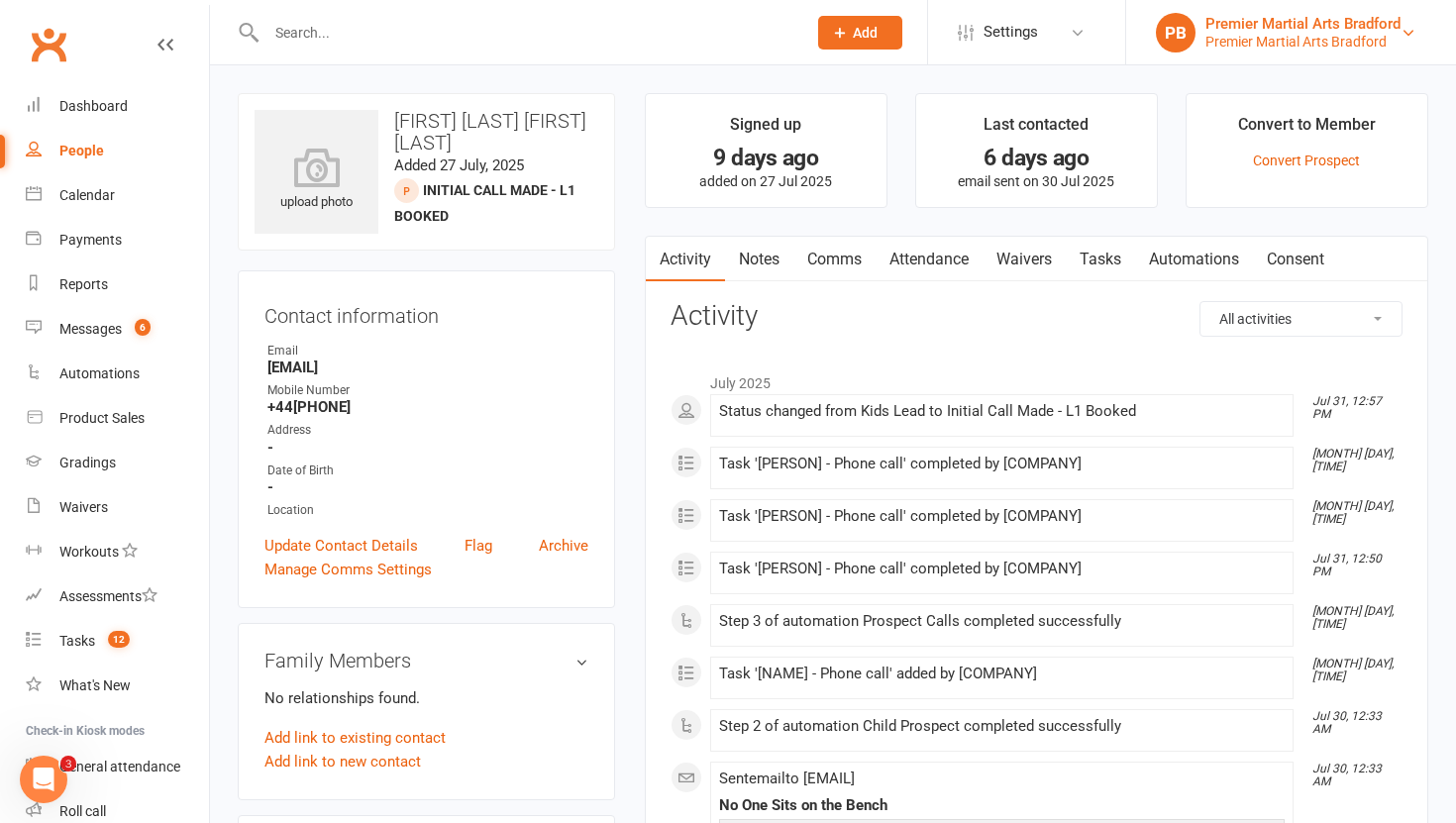 click on "[COMPANY] [COMPANY]" at bounding box center [1291, 33] 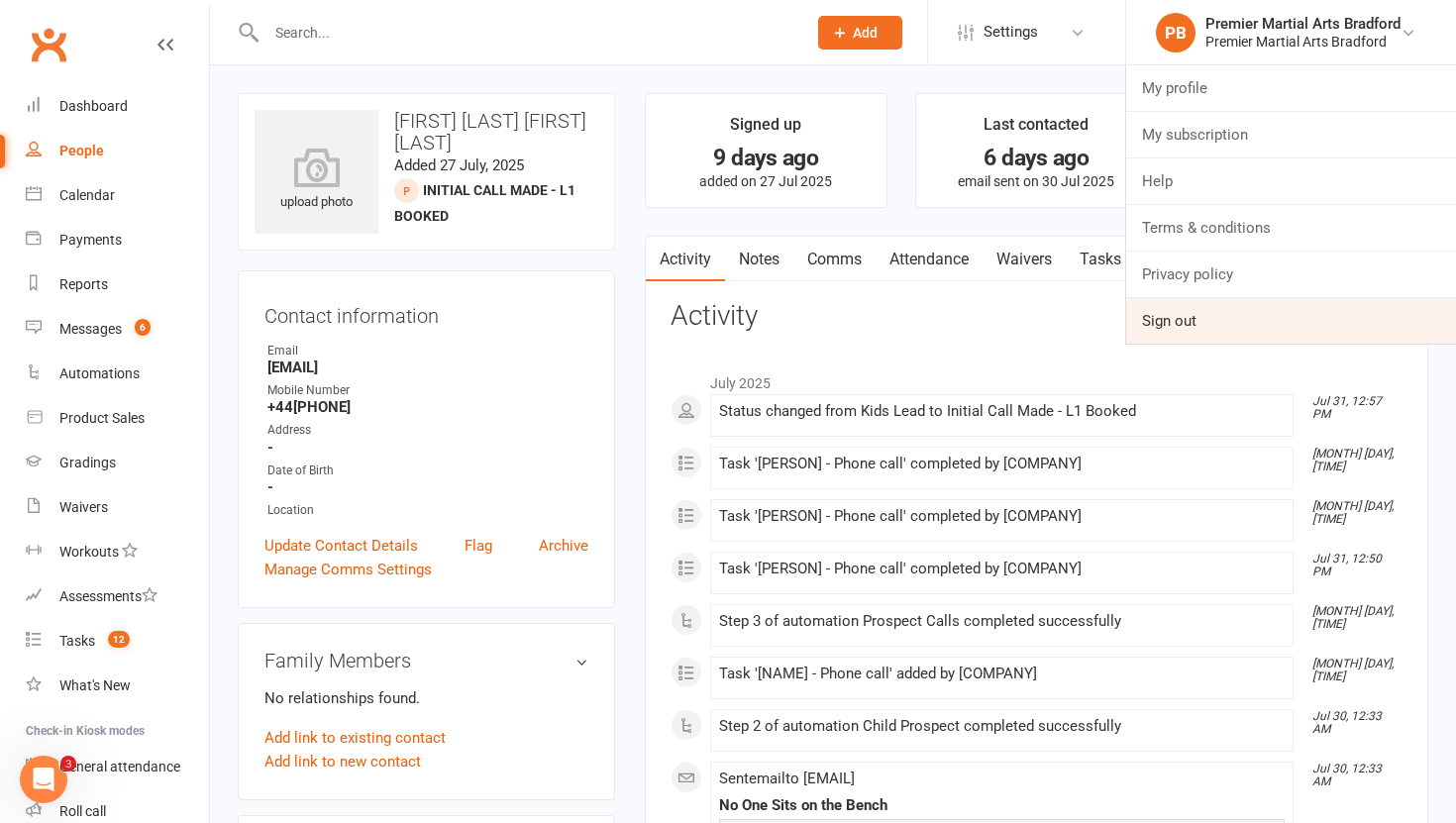 click on "Sign out" at bounding box center [1291, 321] 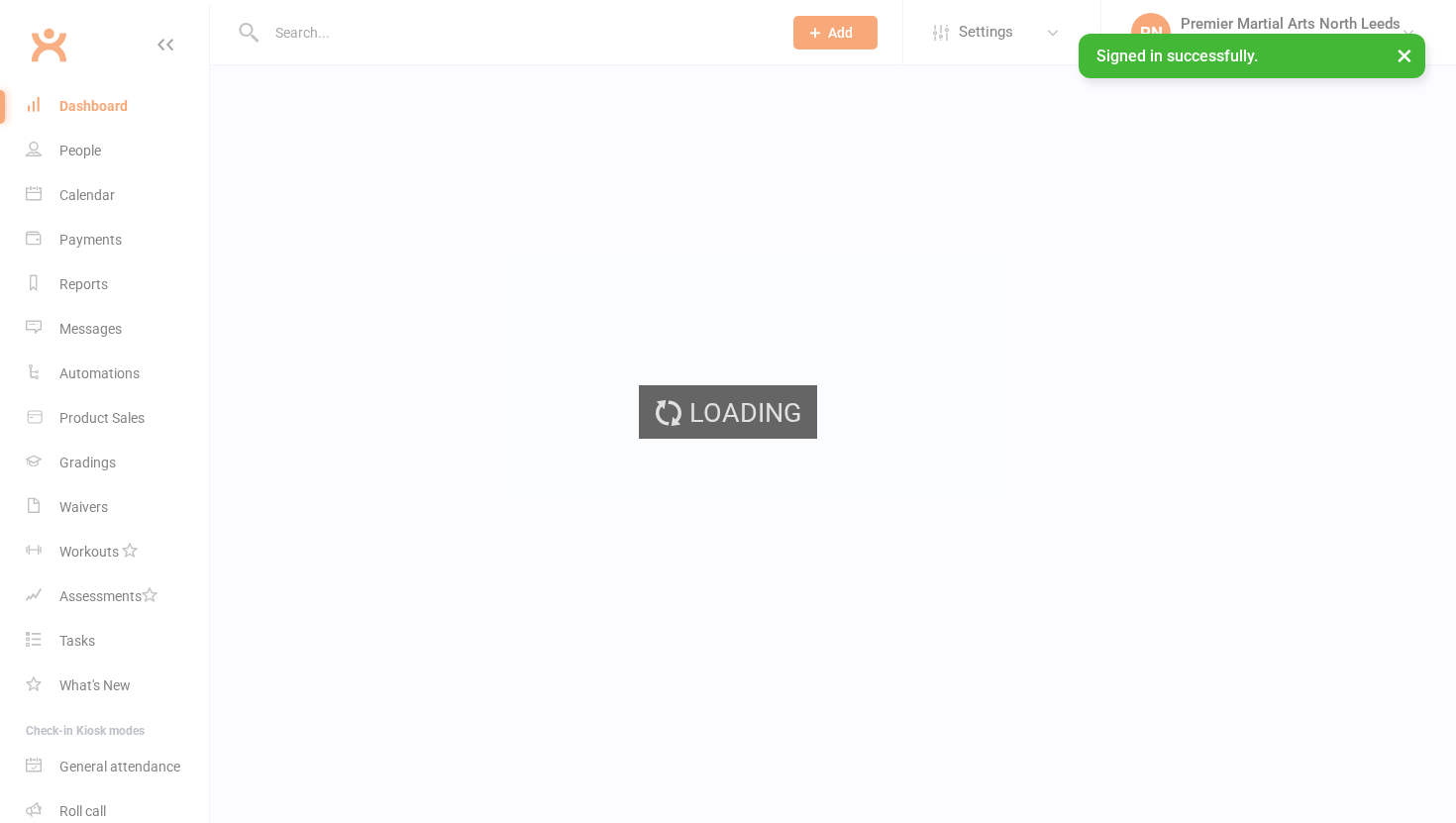 scroll, scrollTop: 0, scrollLeft: 0, axis: both 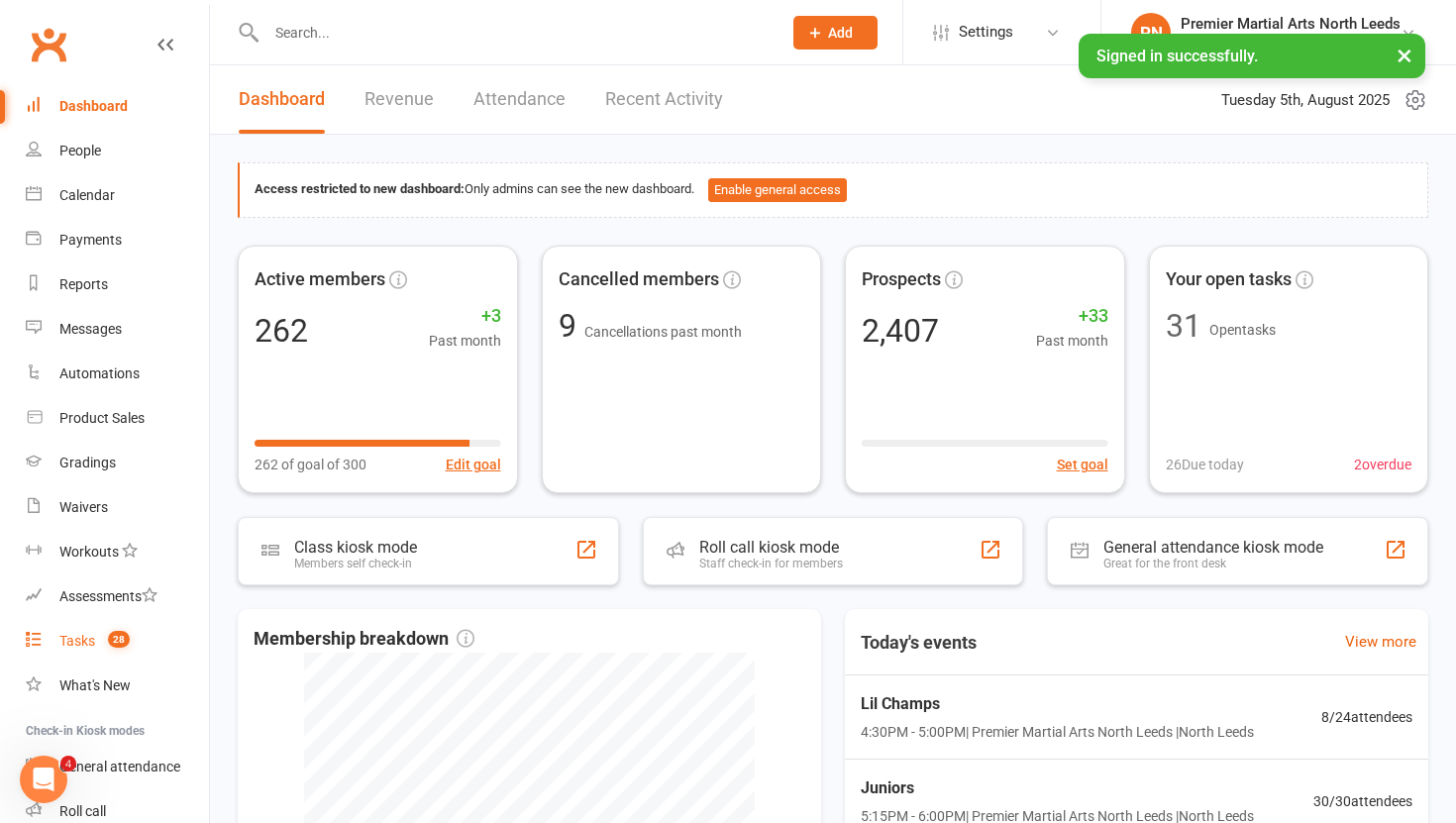 click on "Tasks" at bounding box center [77, 641] 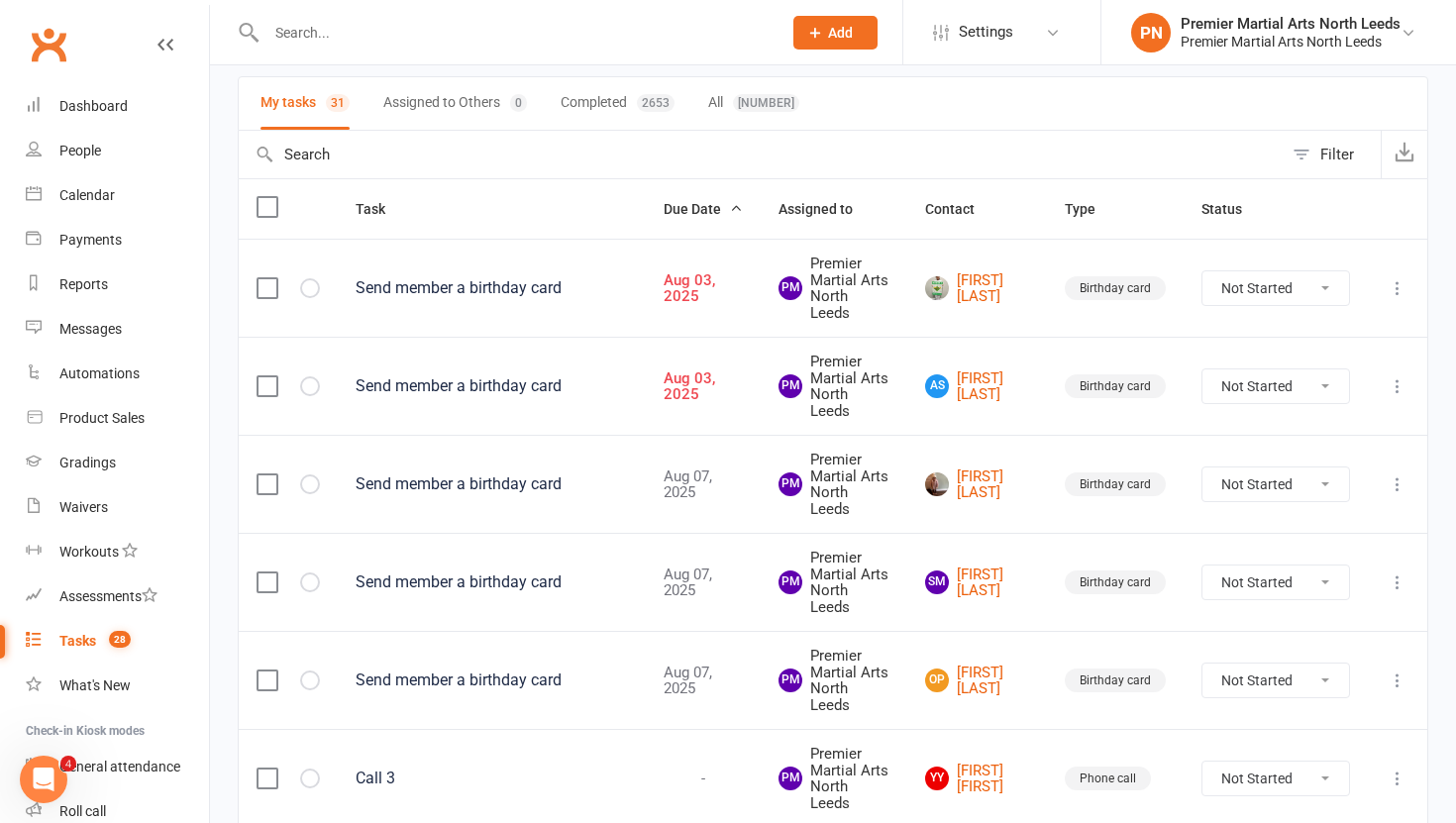 scroll, scrollTop: 163, scrollLeft: 0, axis: vertical 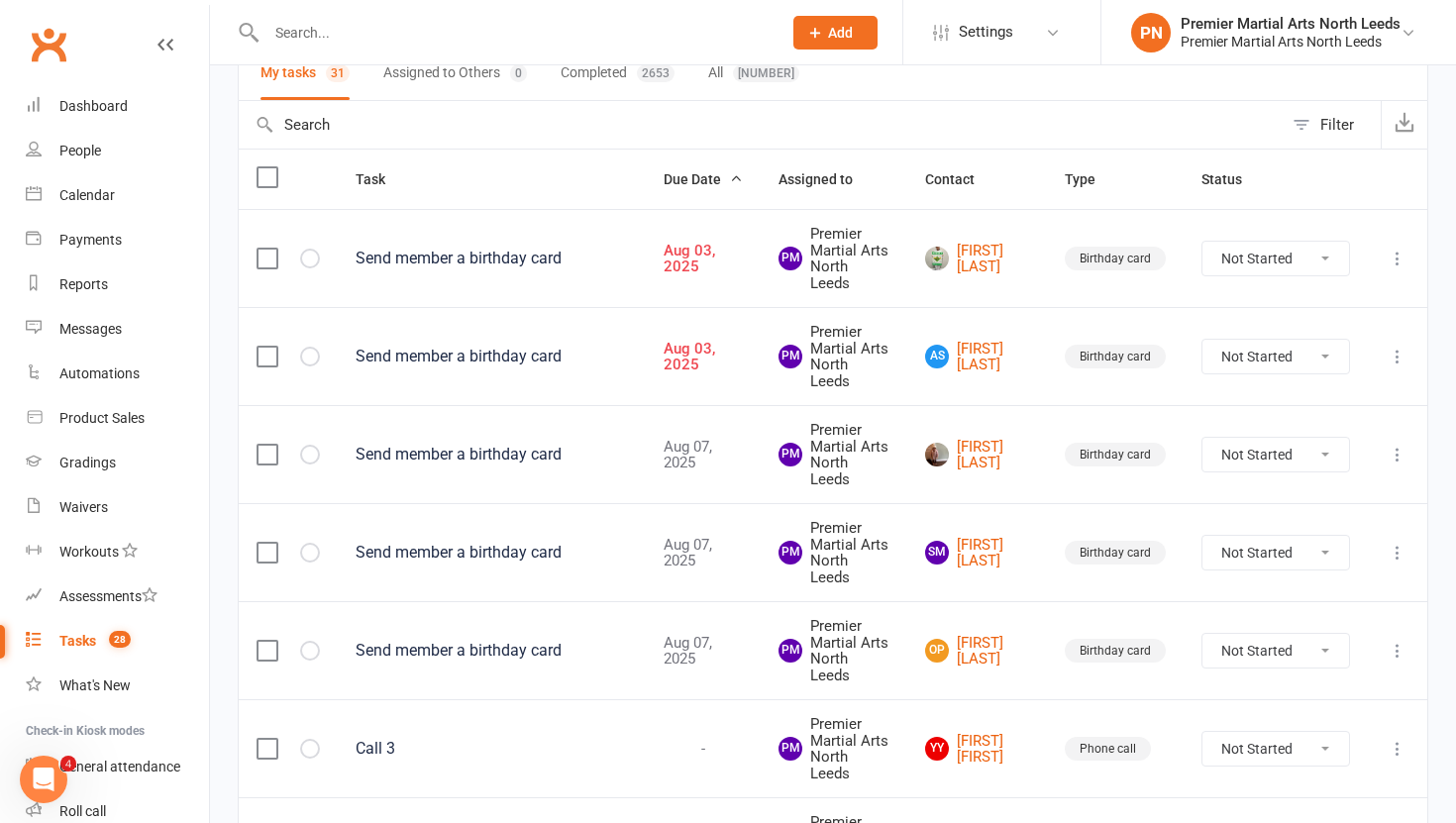 click at bounding box center (266, 455) 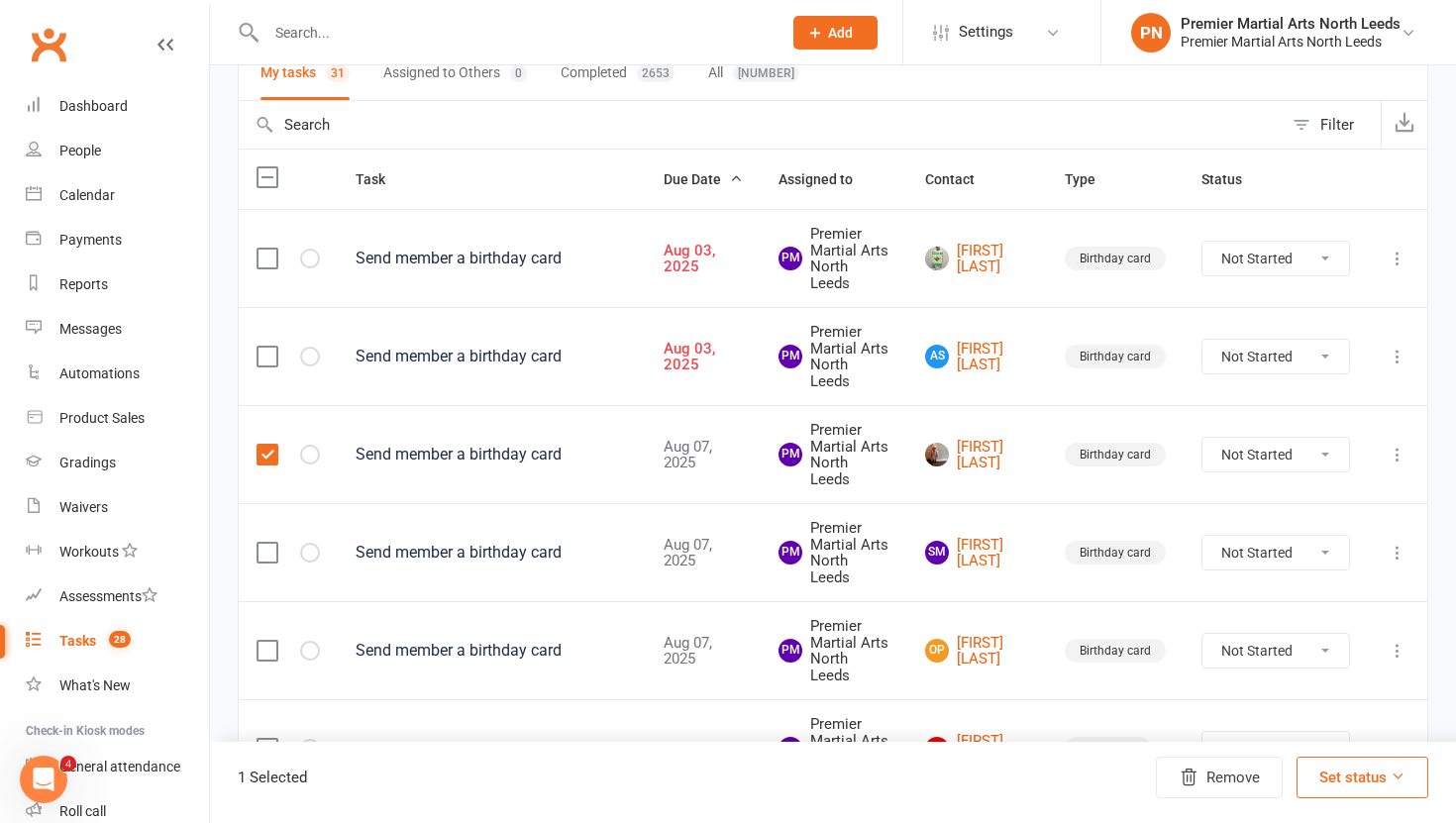 click at bounding box center [266, 553] 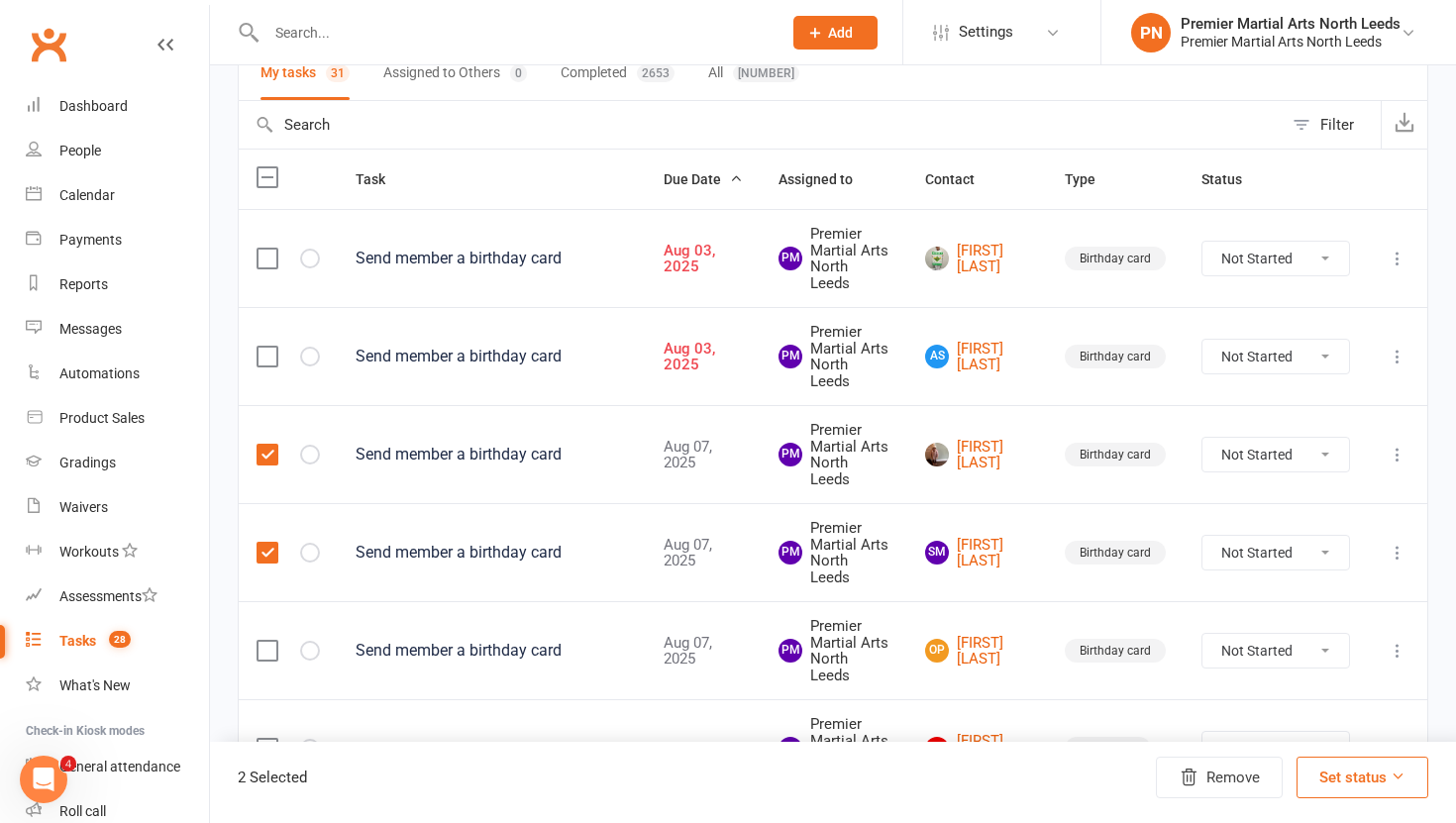 click at bounding box center [266, 651] 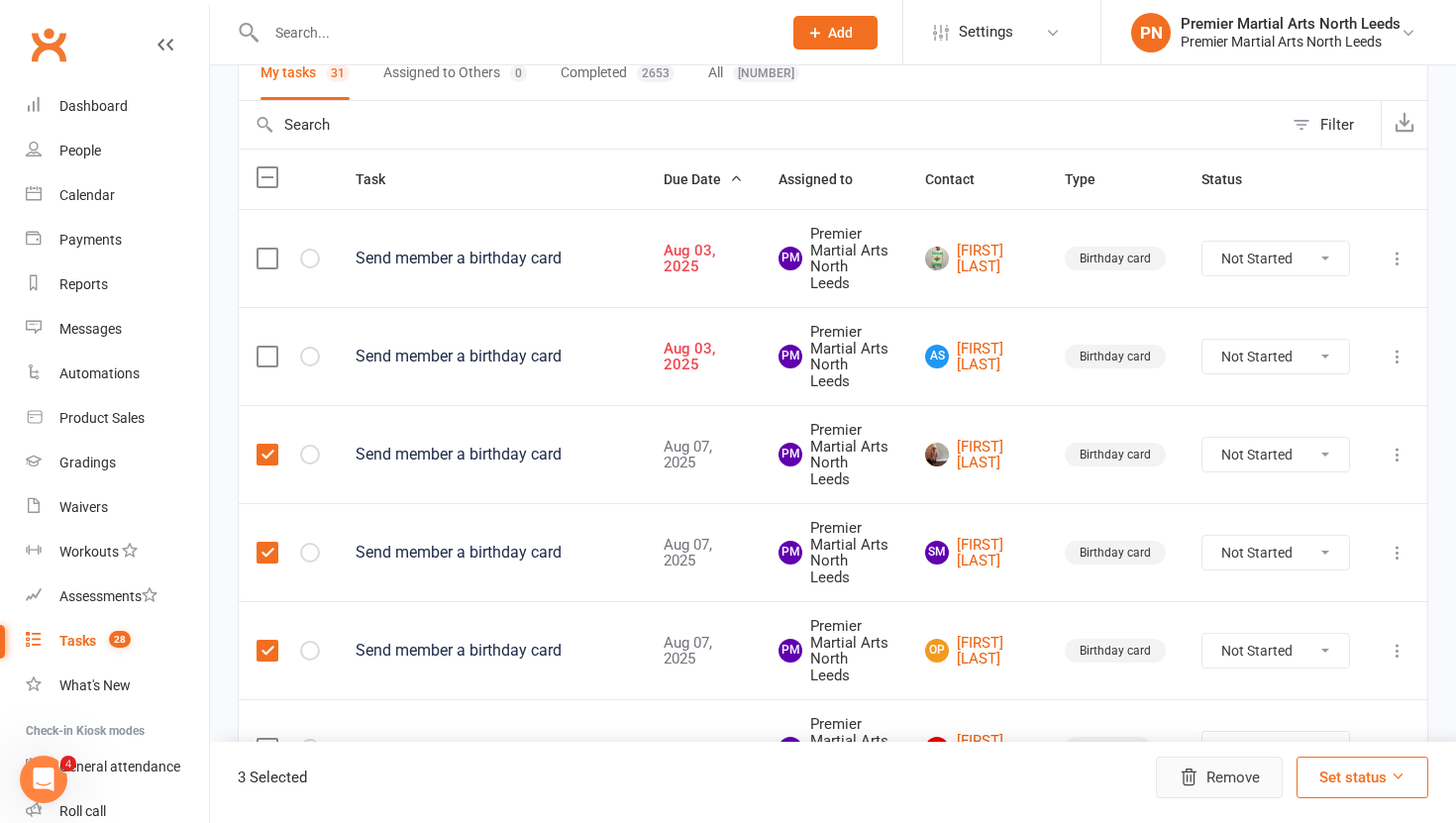 click on "Remove" at bounding box center [1219, 777] 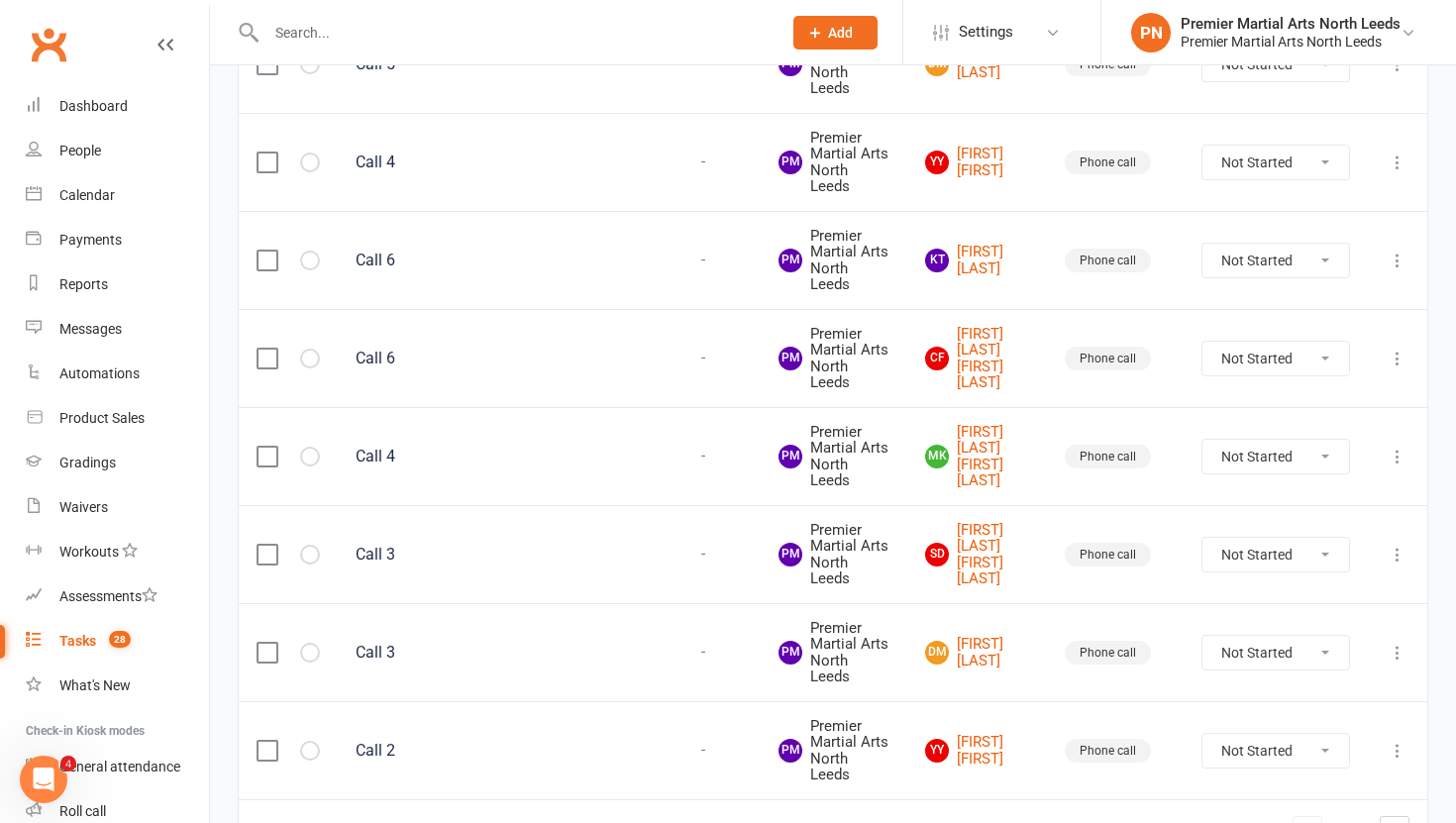 scroll, scrollTop: 2148, scrollLeft: 0, axis: vertical 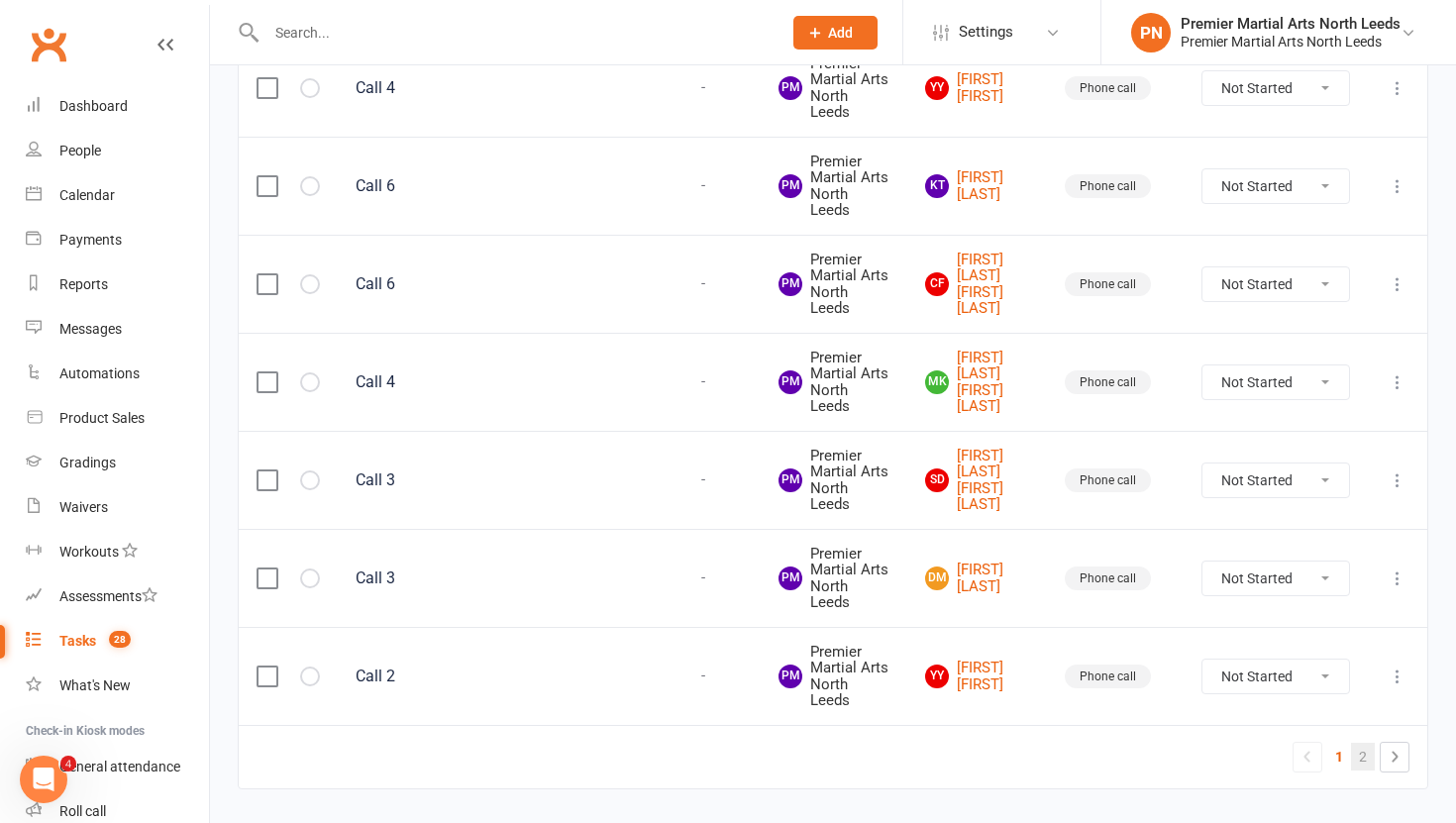 click on "2" at bounding box center (1363, 757) 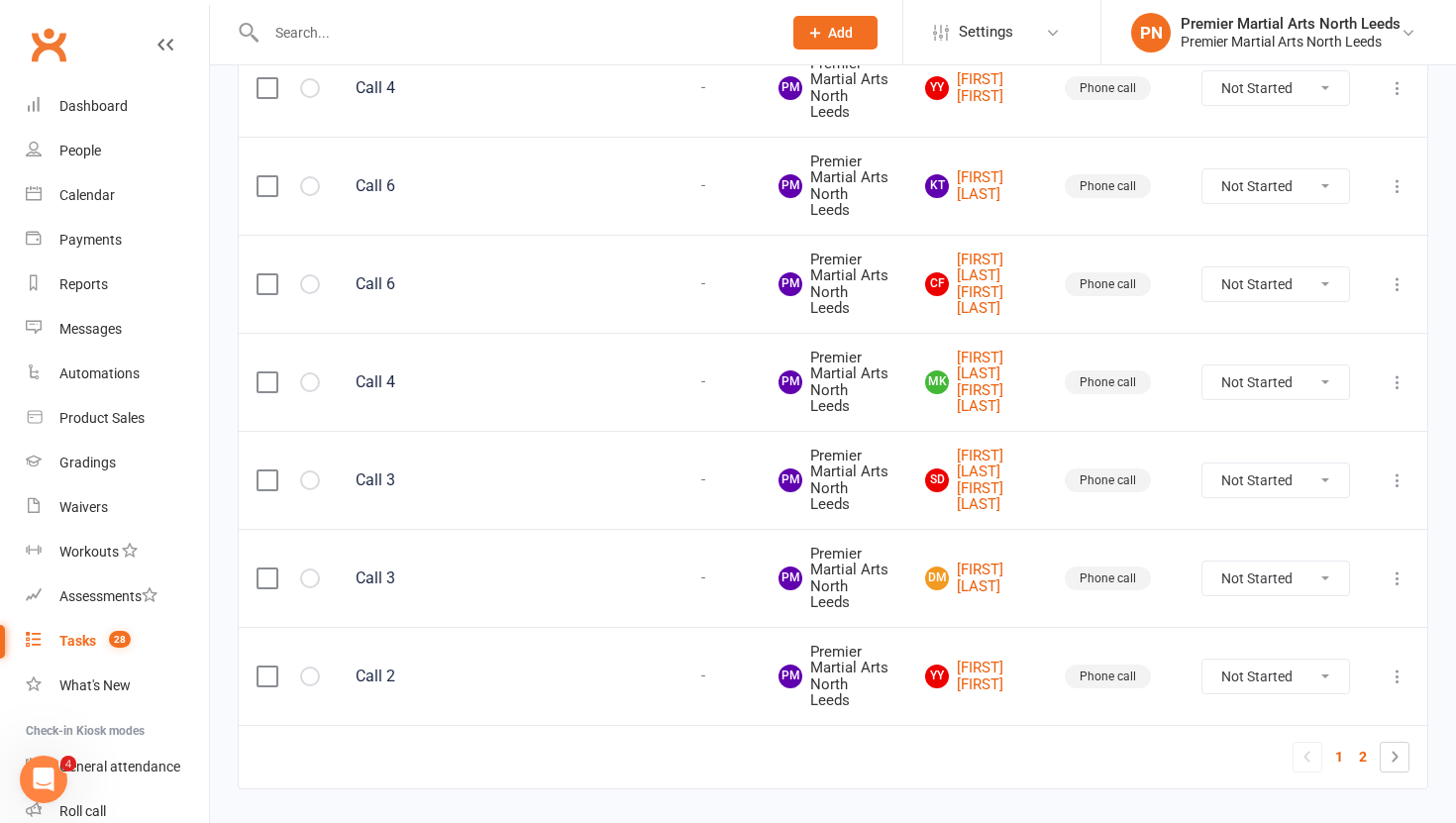 scroll, scrollTop: 0, scrollLeft: 0, axis: both 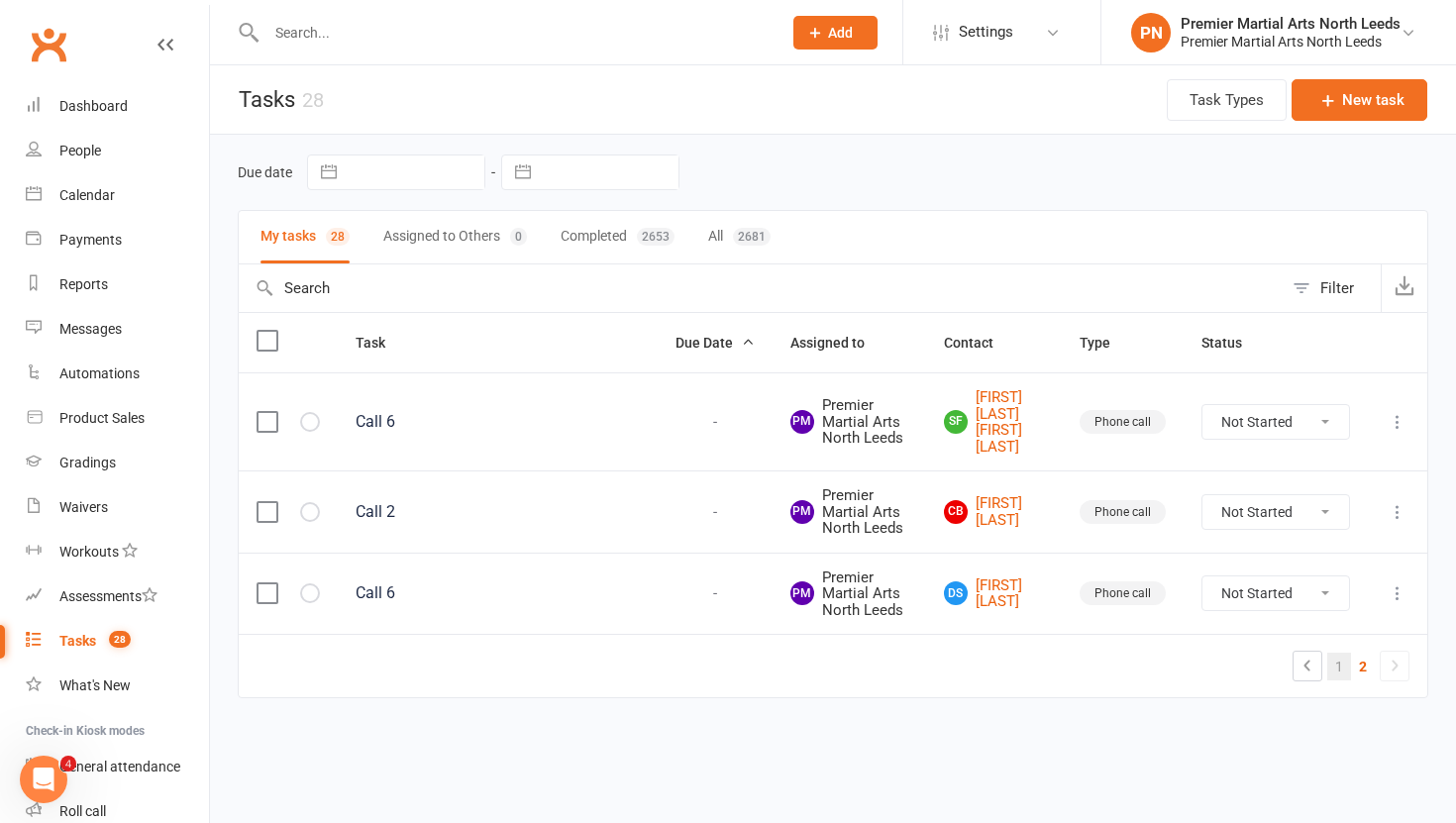 click on "1" at bounding box center [1339, 667] 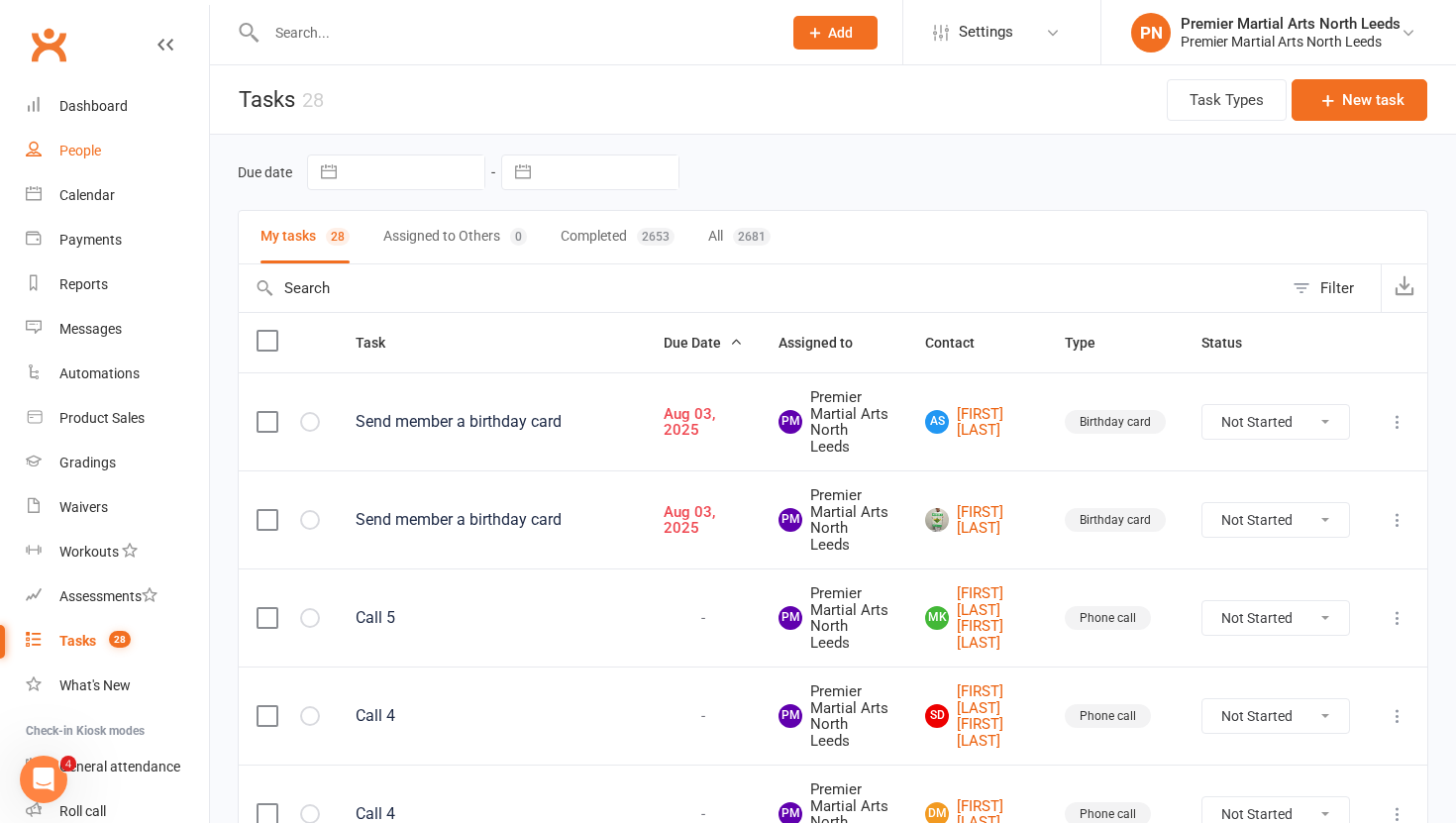 click on "People" at bounding box center [80, 151] 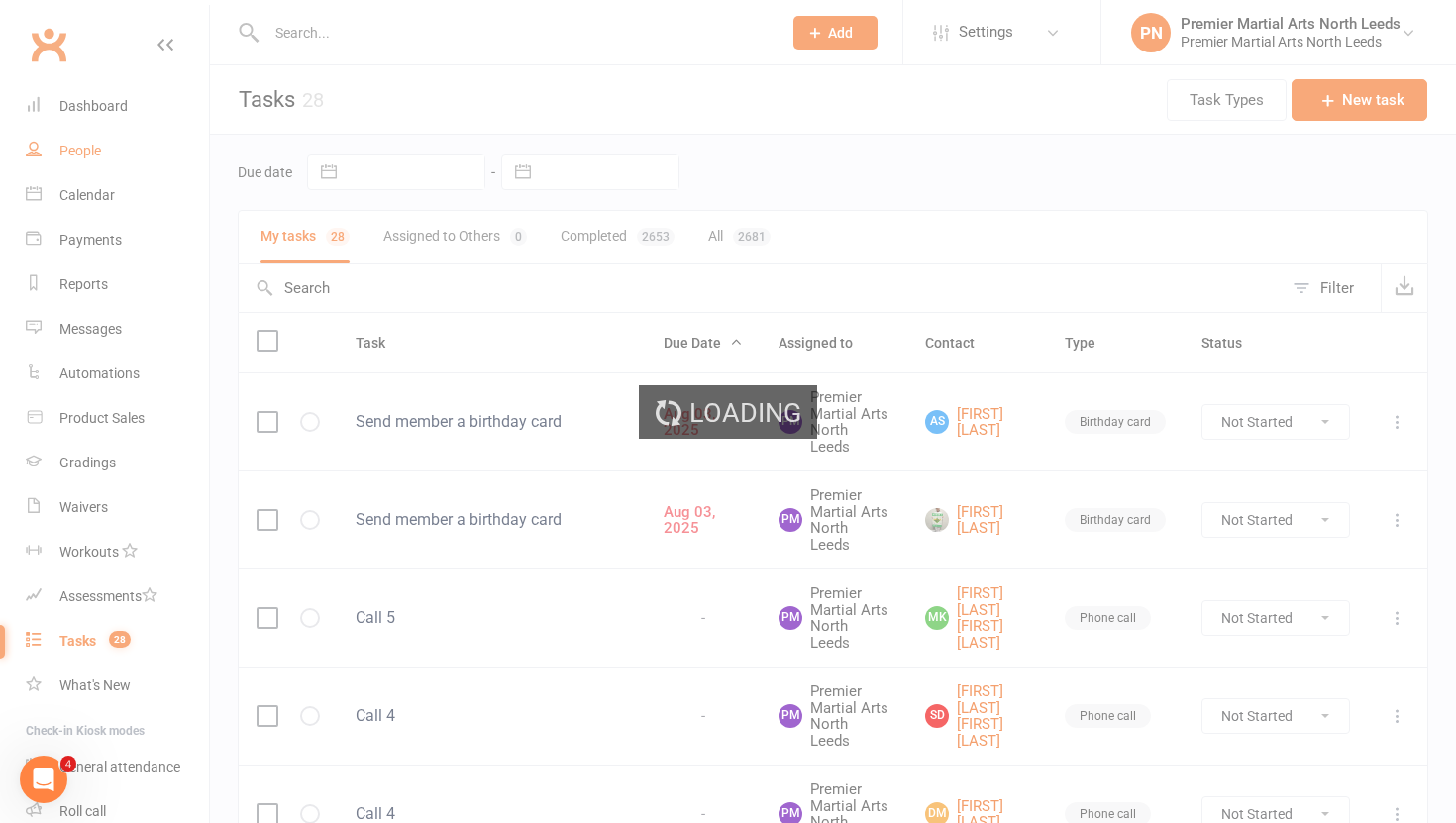 select on "100" 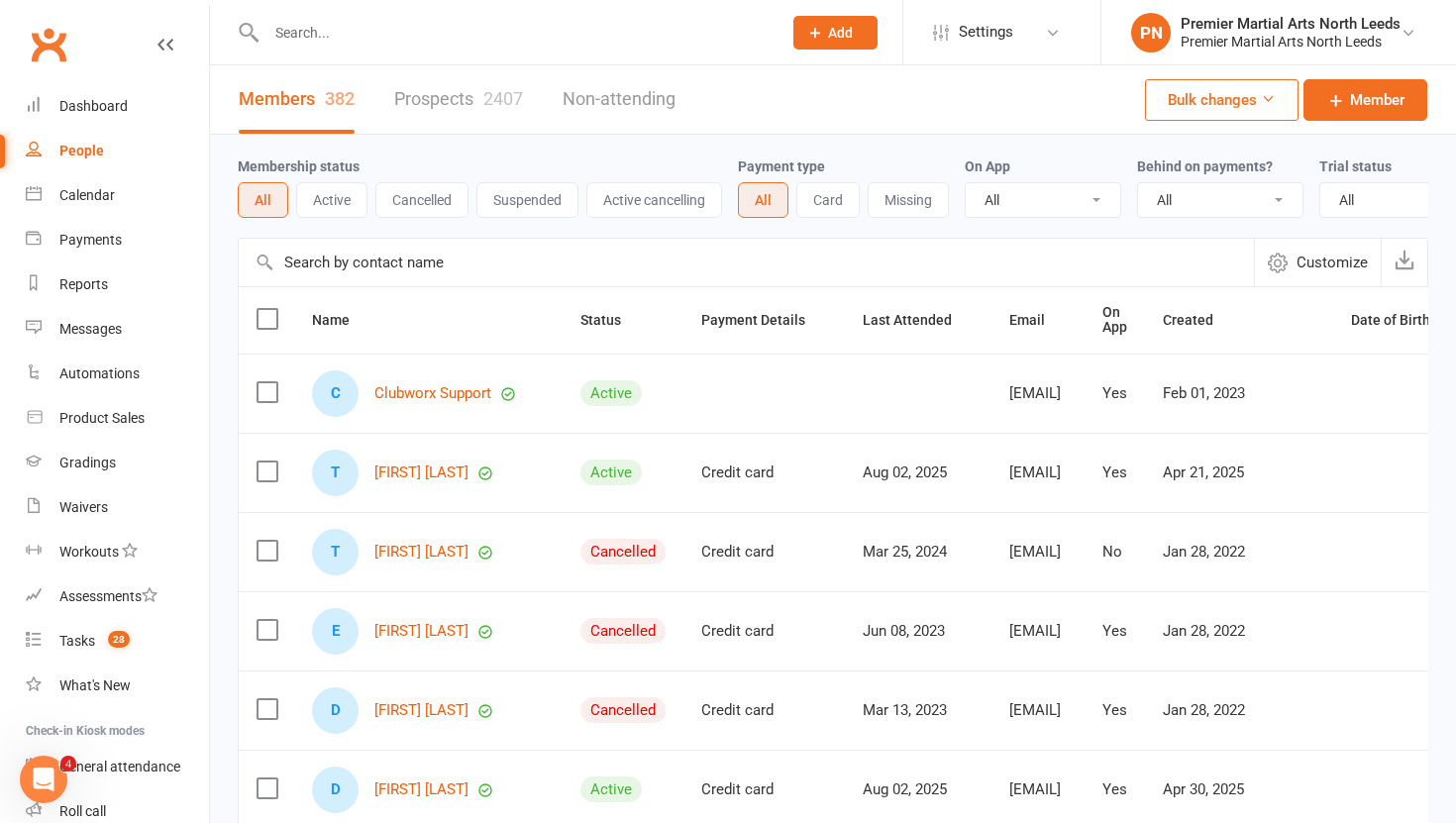 click on "Prospects 2407" at bounding box center [459, 99] 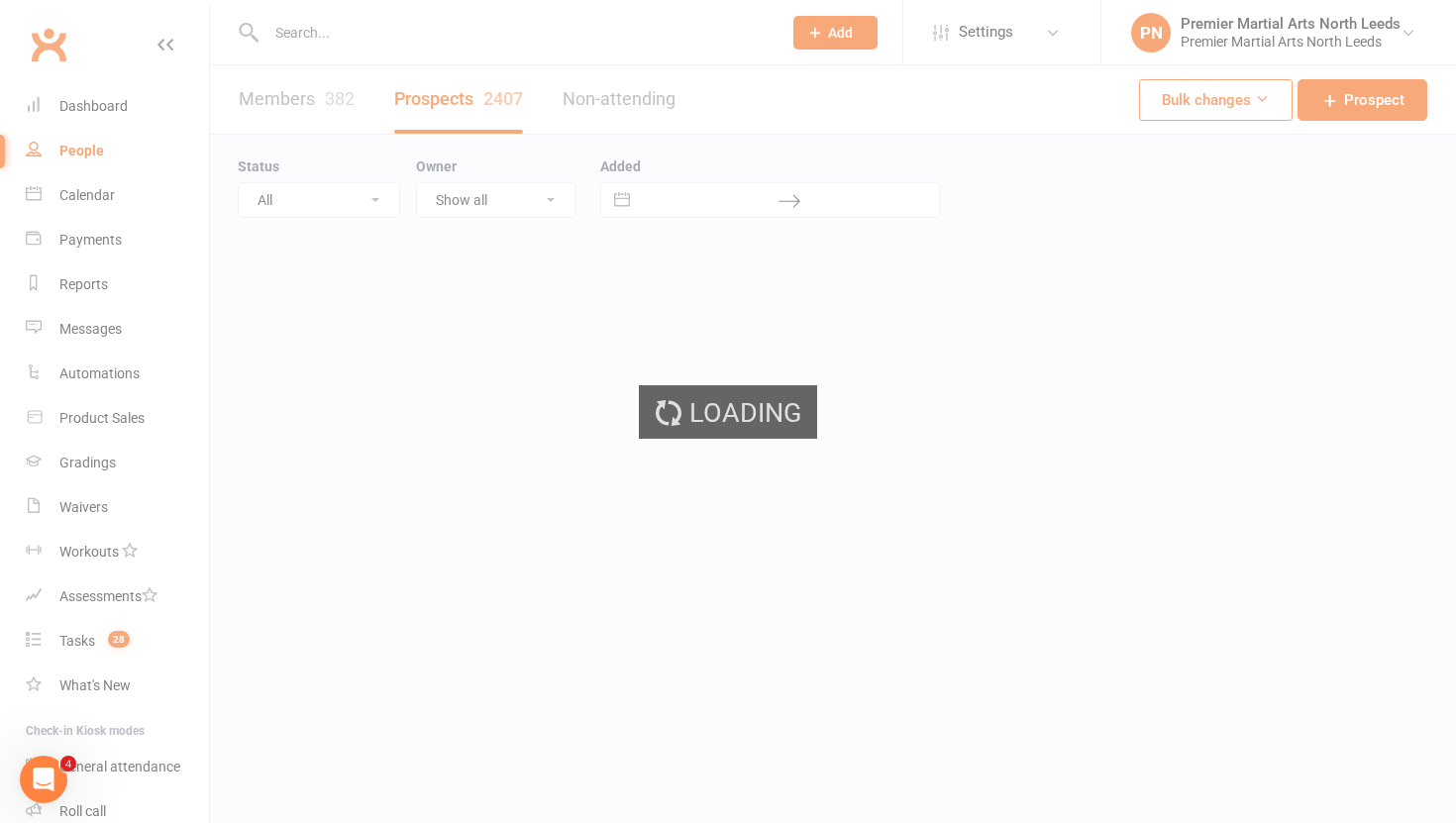 select on "100" 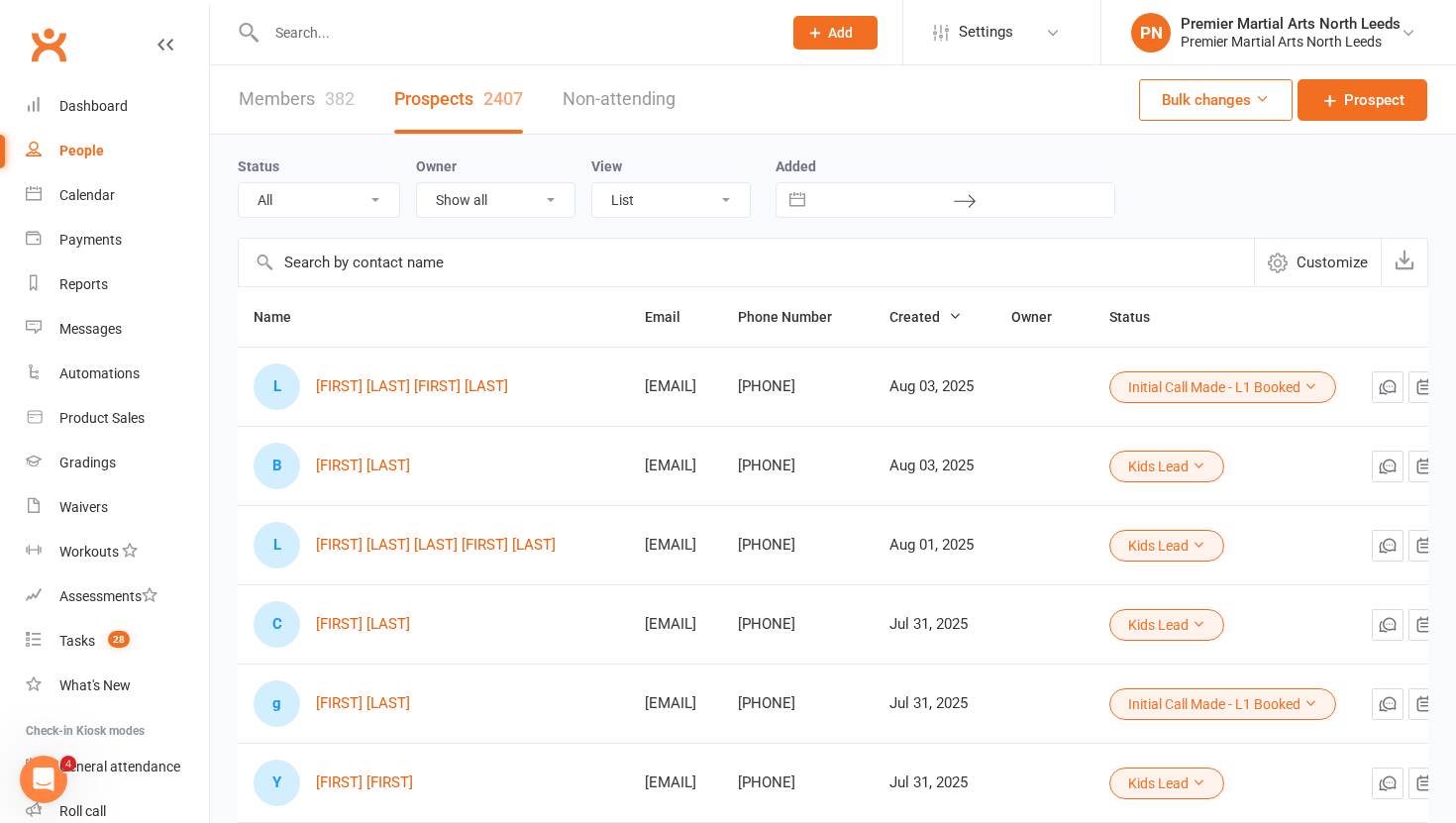 scroll, scrollTop: 0, scrollLeft: 0, axis: both 